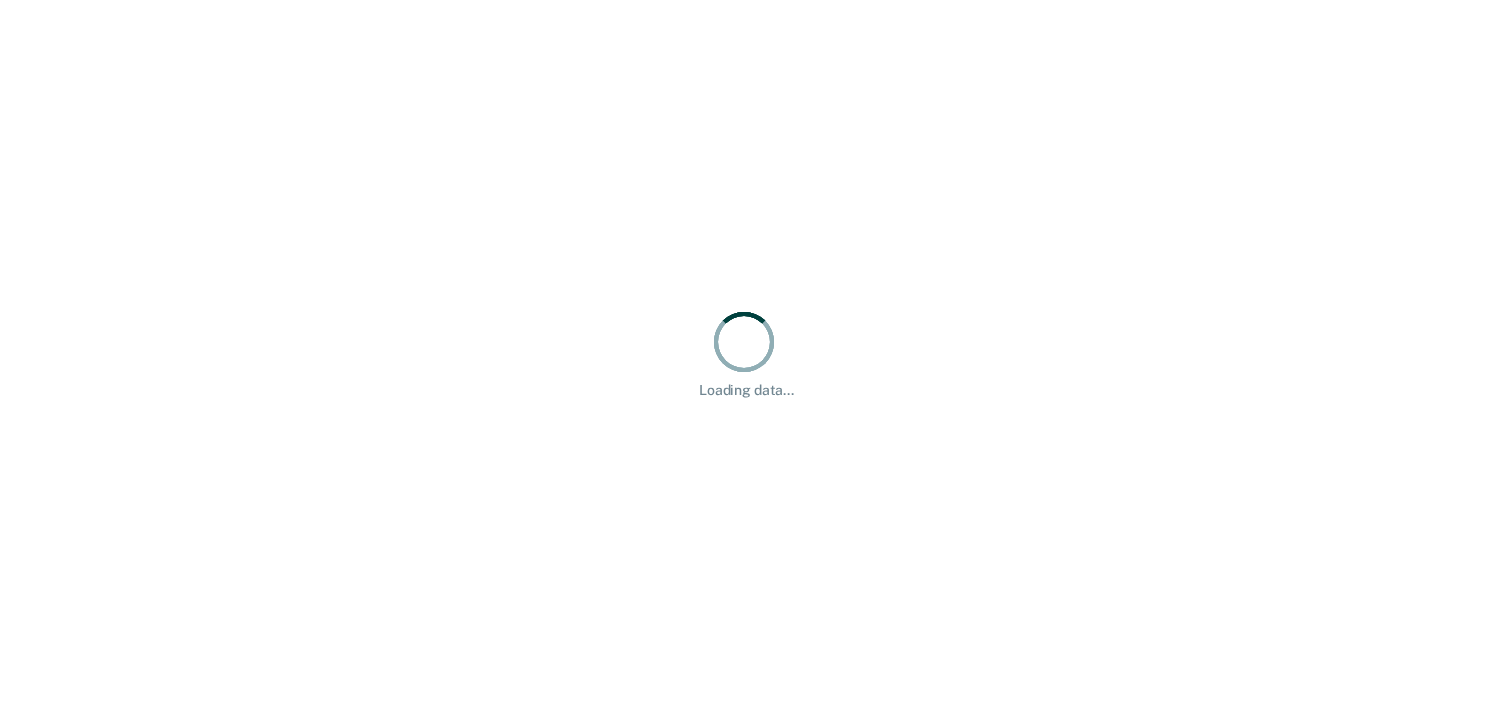 scroll, scrollTop: 0, scrollLeft: 0, axis: both 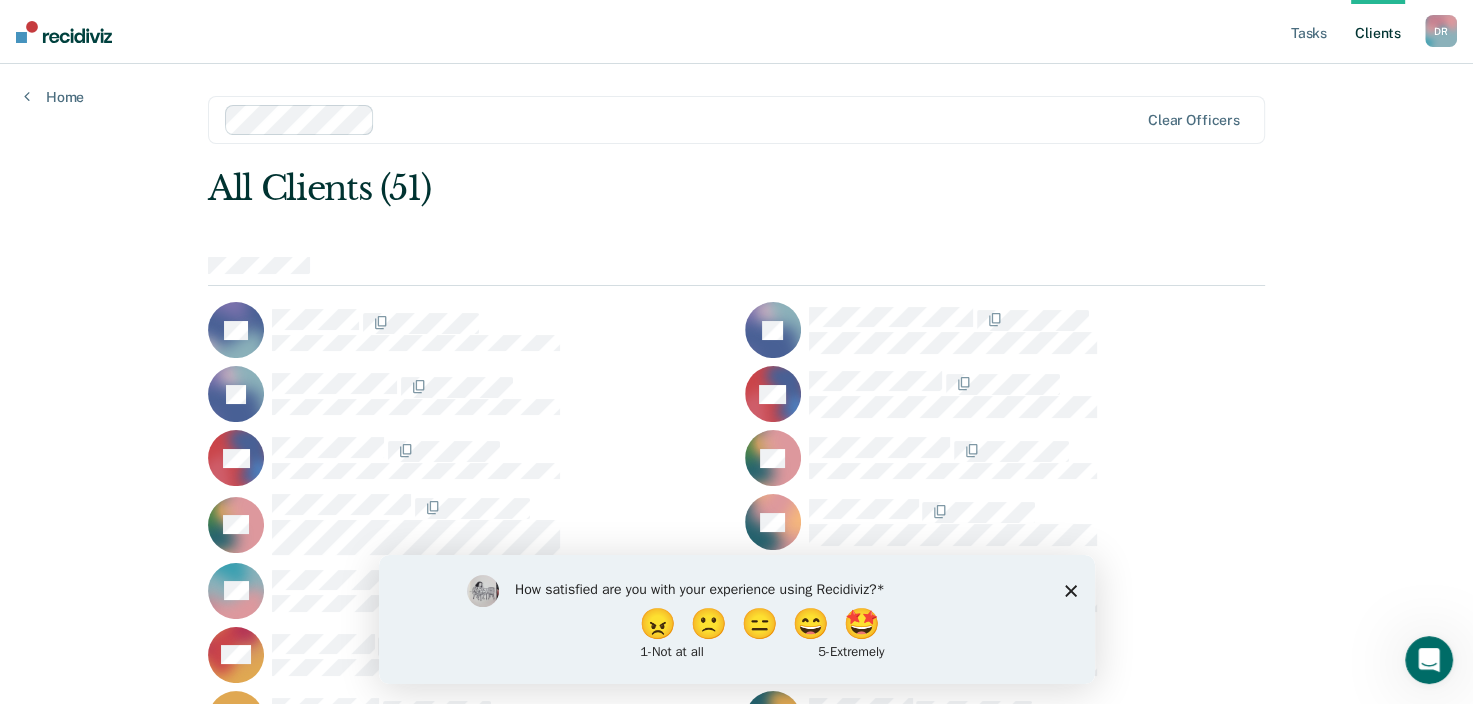 click on "How satisfied are you with your experience using Recidiviz? 😠 🙁 😑 😄 🤩 1  -  Not at all 5  -  Extremely" at bounding box center [736, 618] 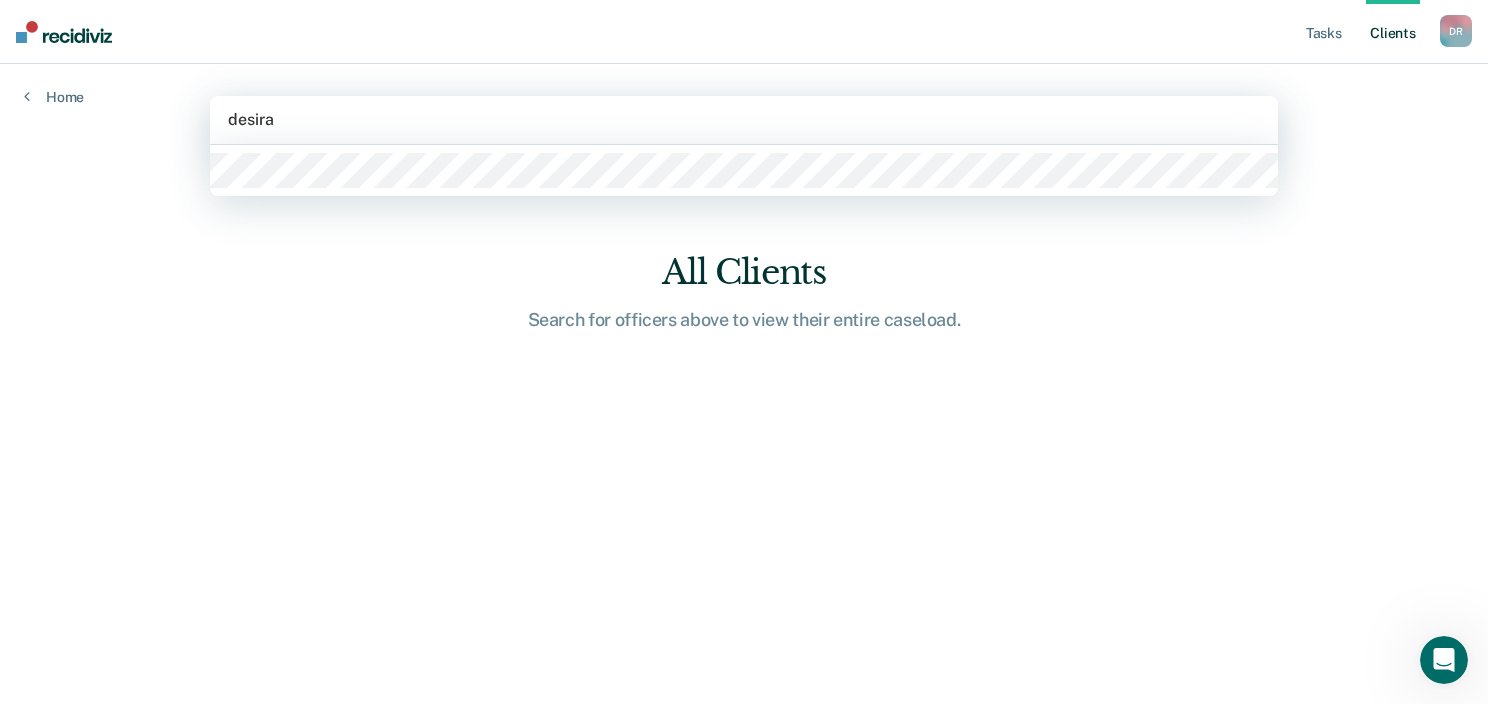 type on "desirae" 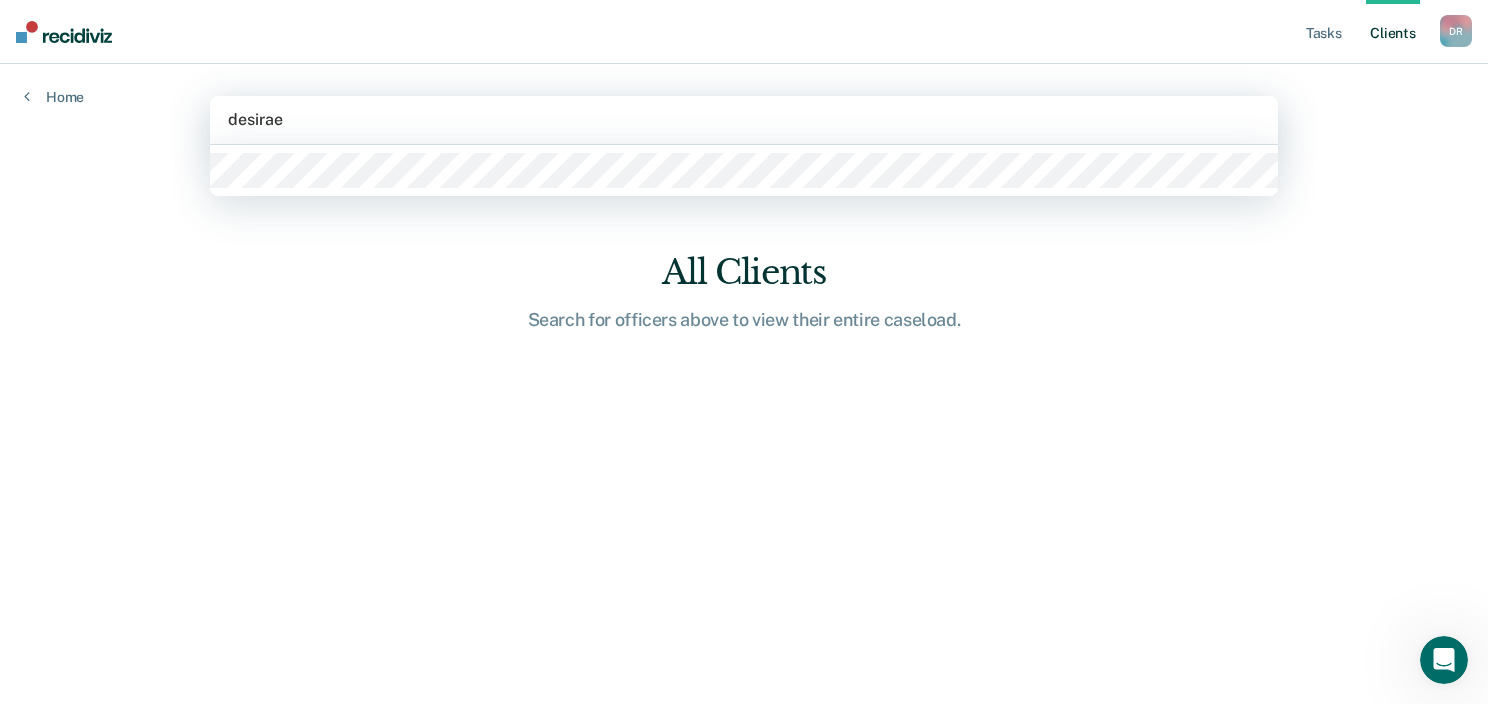type 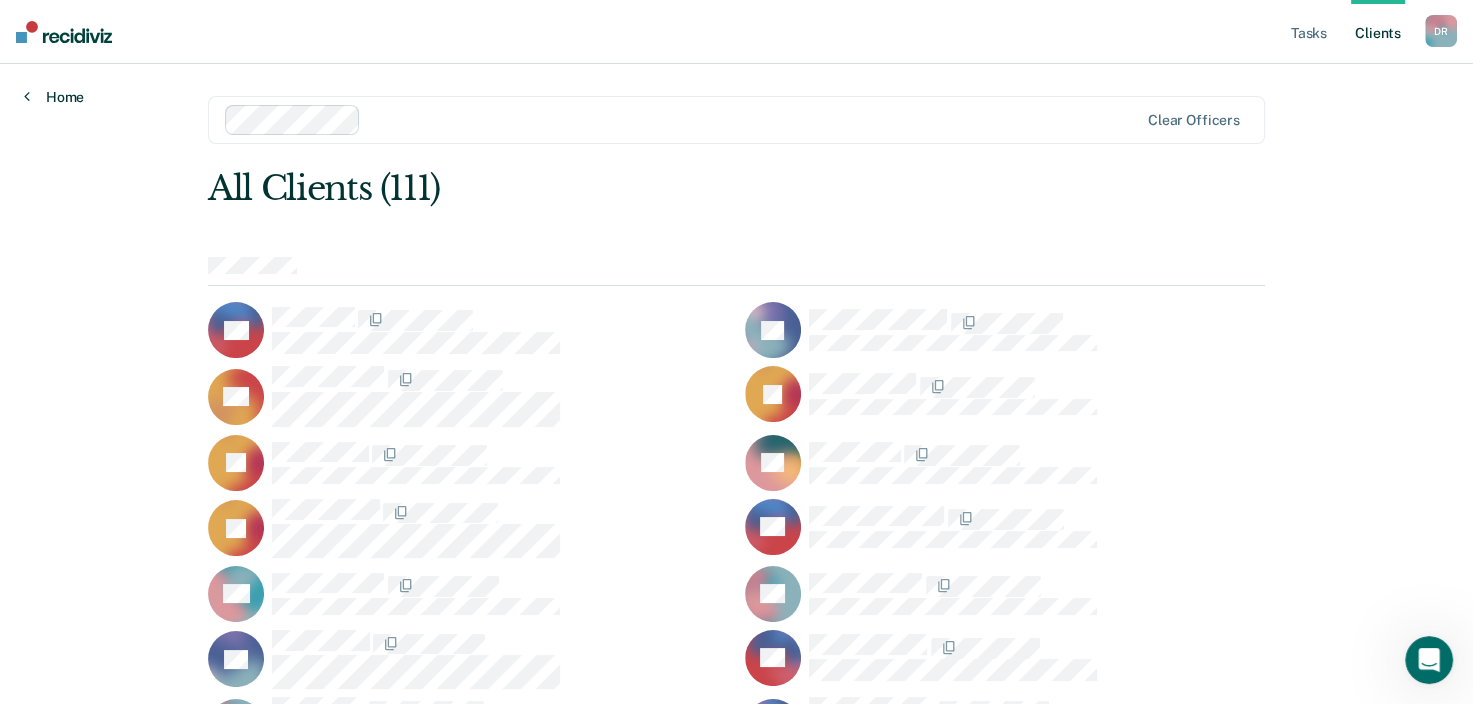 click on "Home" at bounding box center [54, 97] 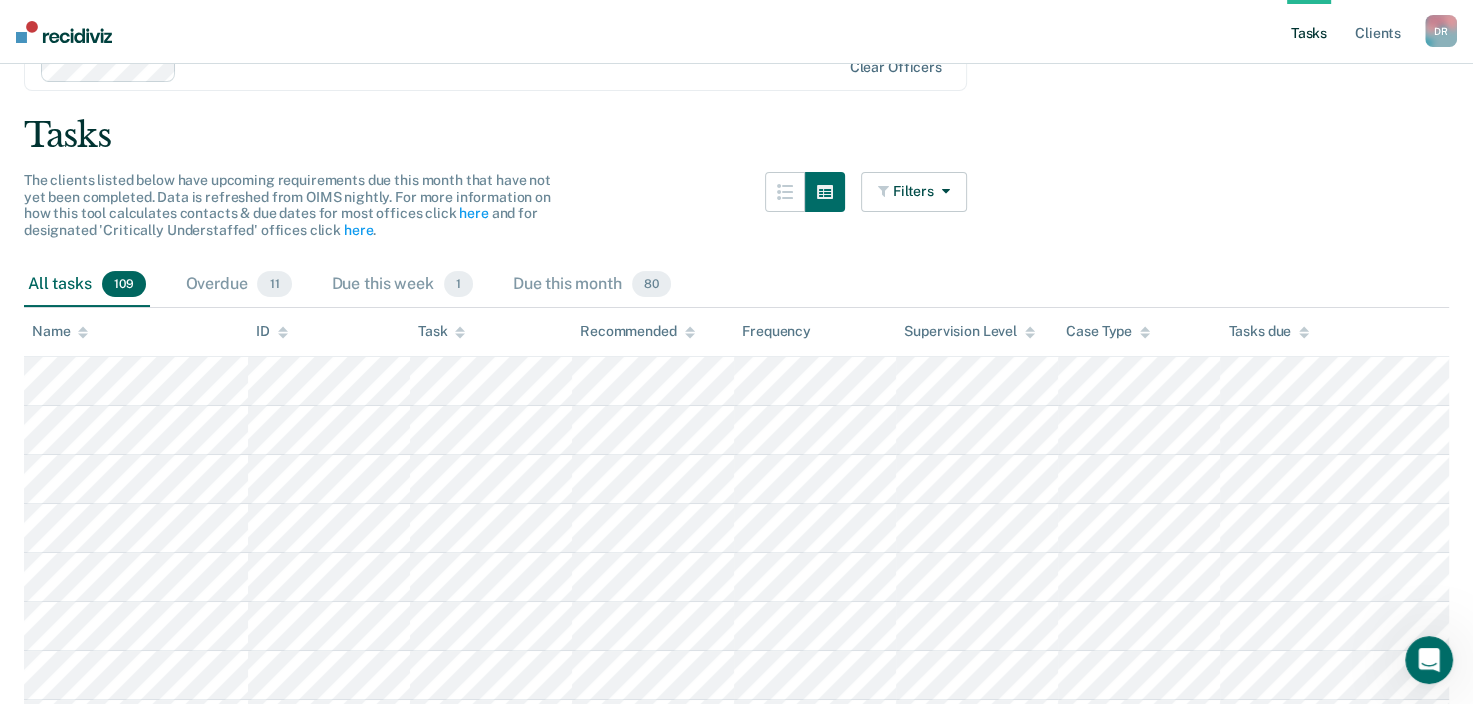 scroll, scrollTop: 100, scrollLeft: 0, axis: vertical 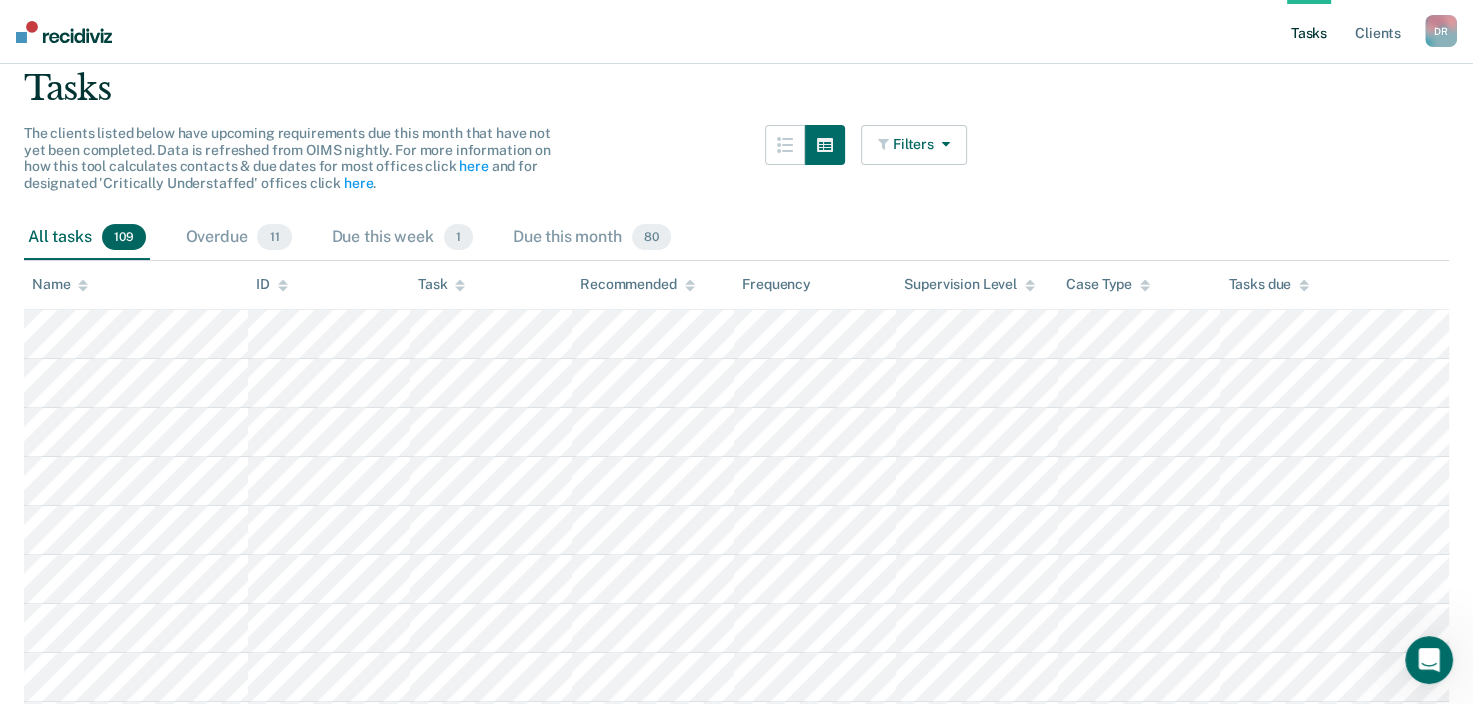 click on "Filters" at bounding box center (914, 145) 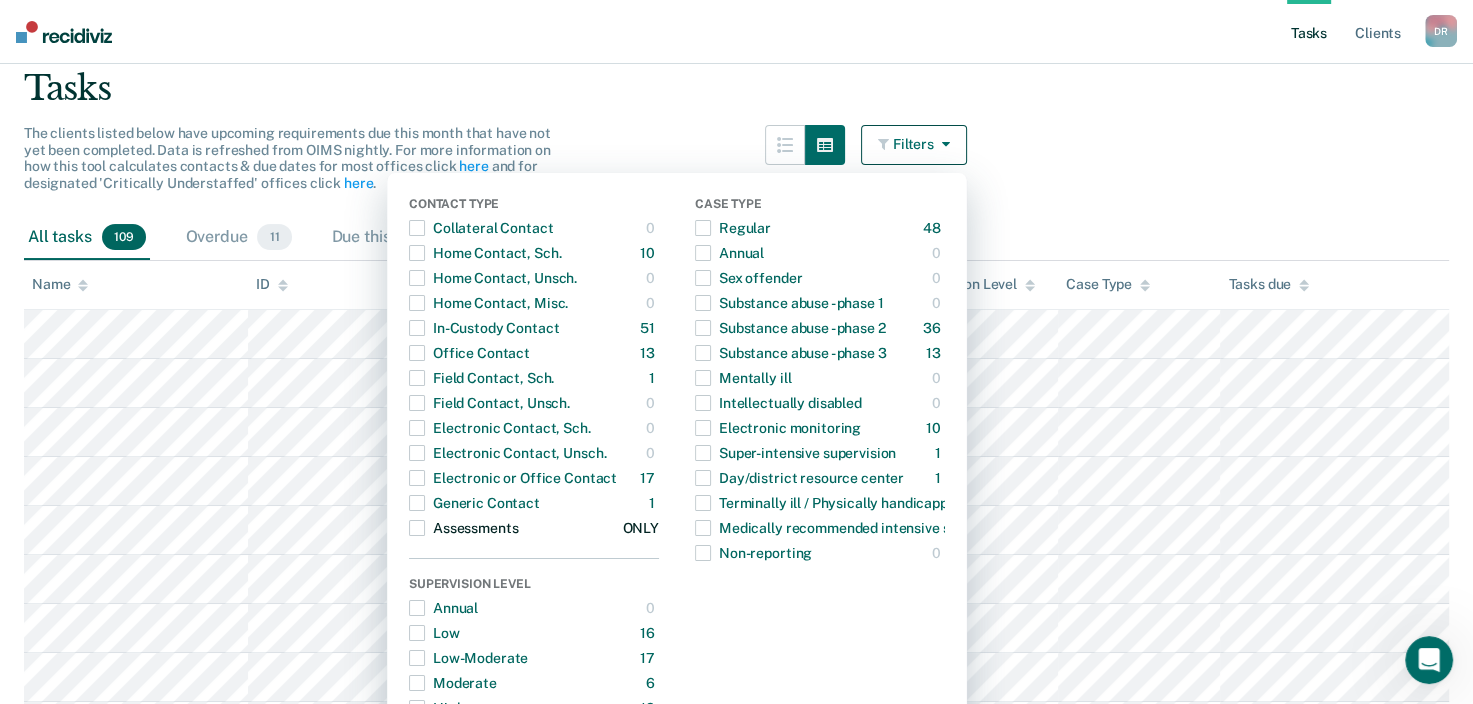 click at bounding box center (417, 528) 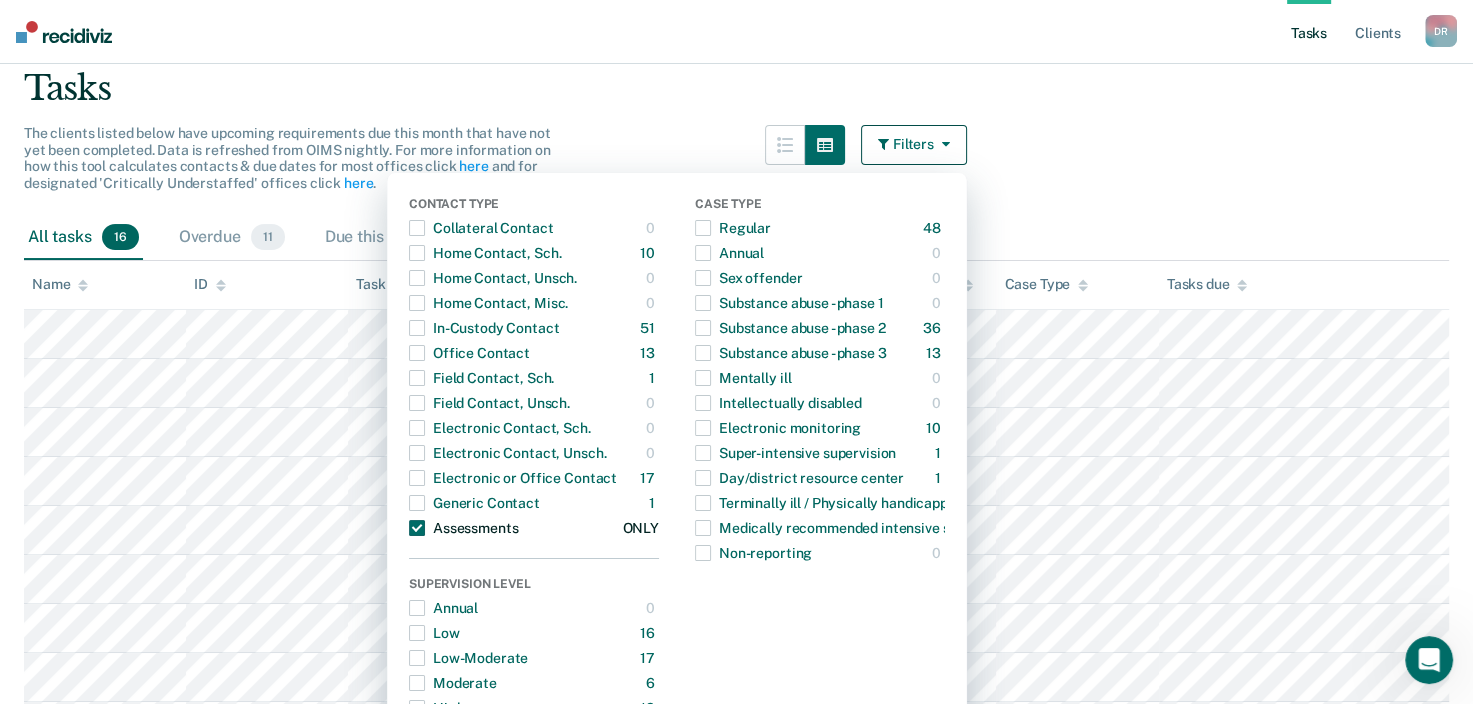 click at bounding box center (417, 528) 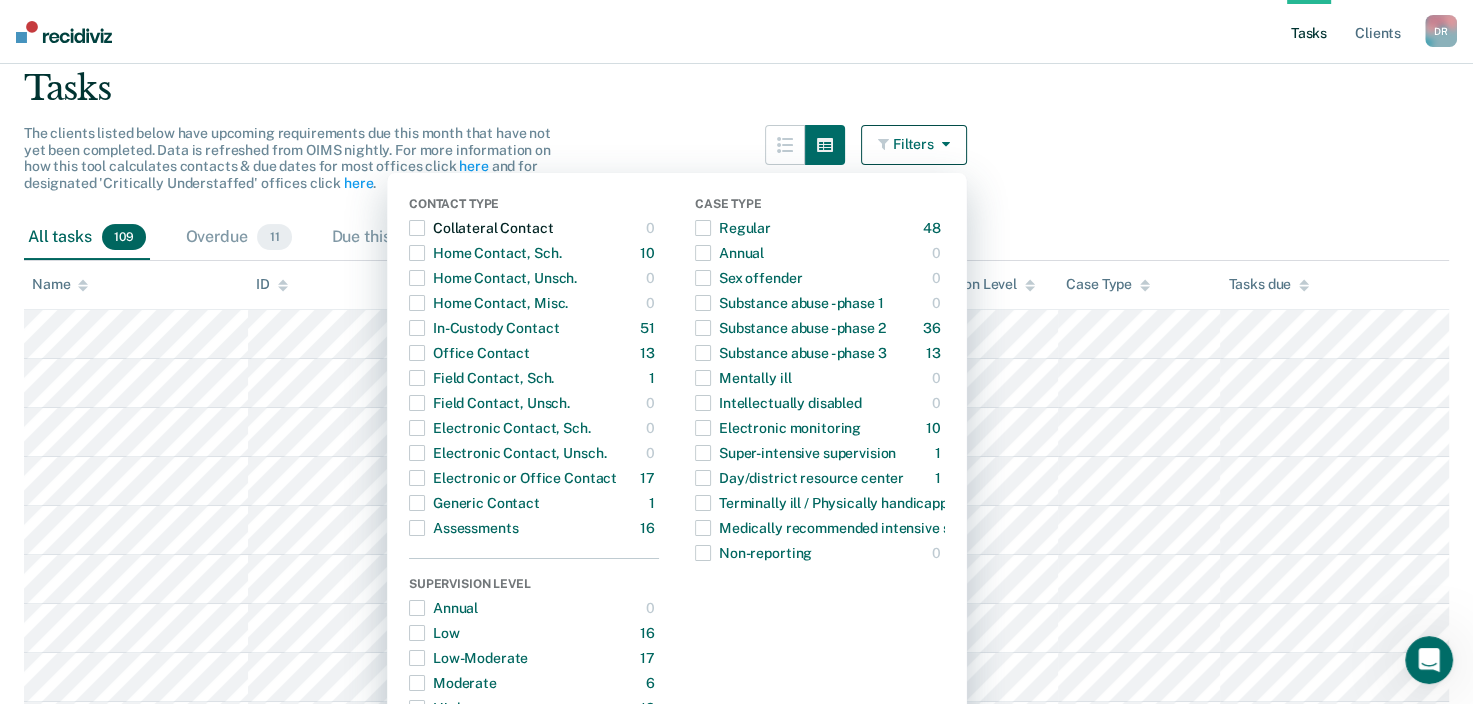 click at bounding box center (417, 228) 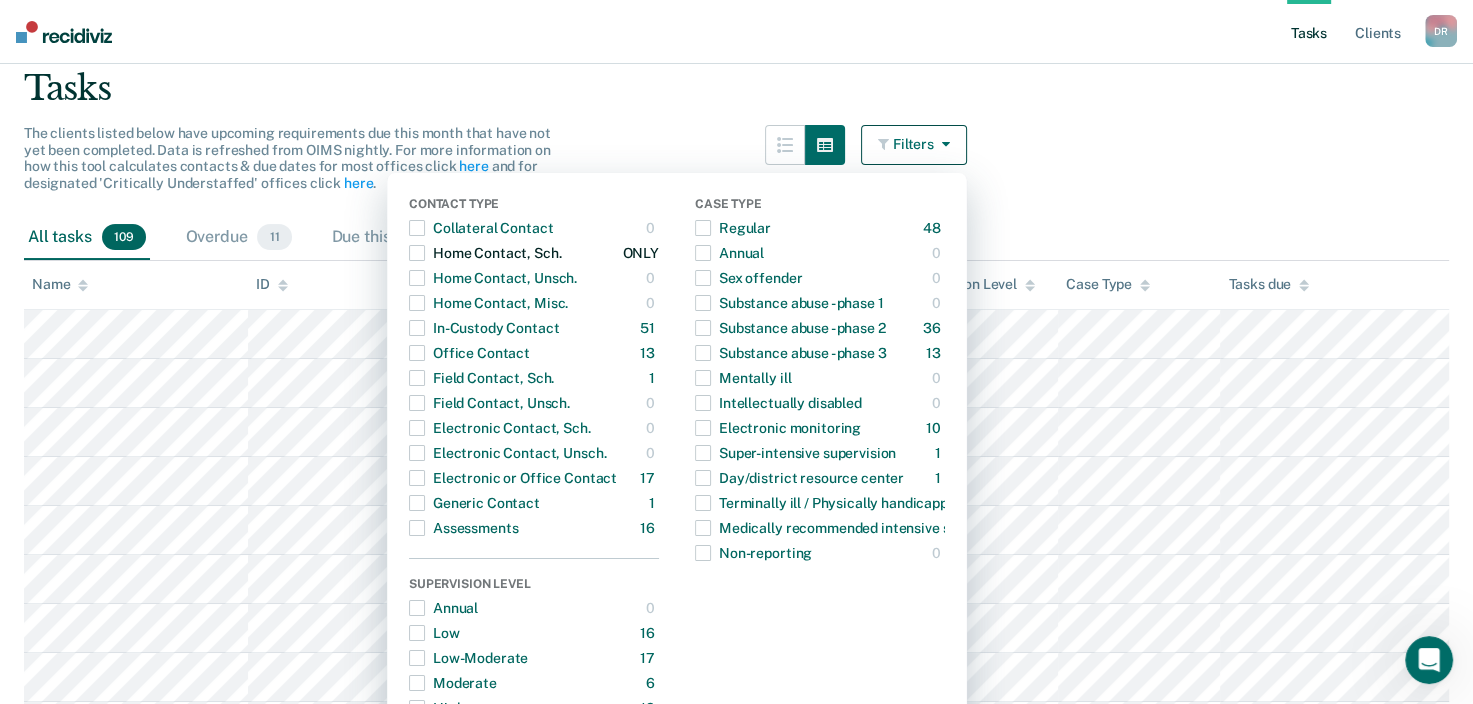 click at bounding box center (417, 253) 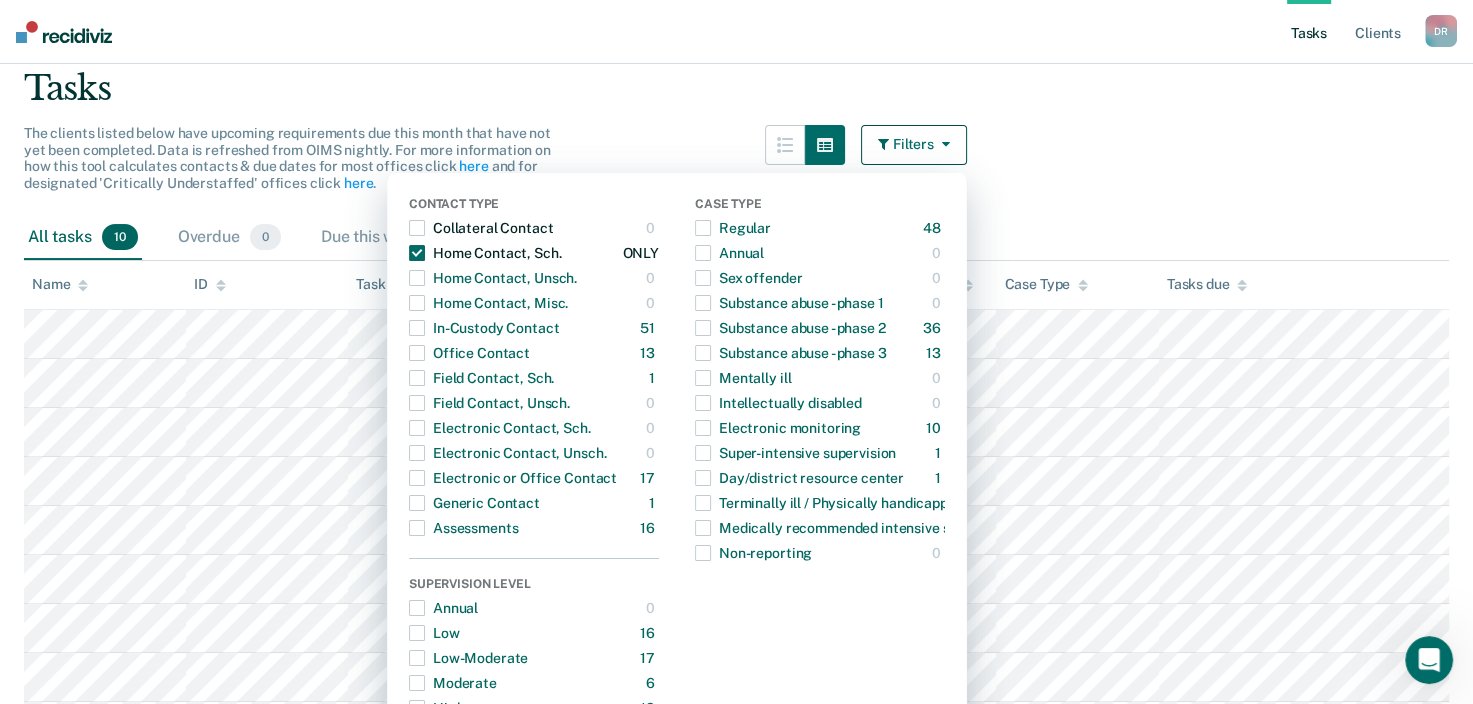 drag, startPoint x: 431, startPoint y: 232, endPoint x: 433, endPoint y: 252, distance: 20.09975 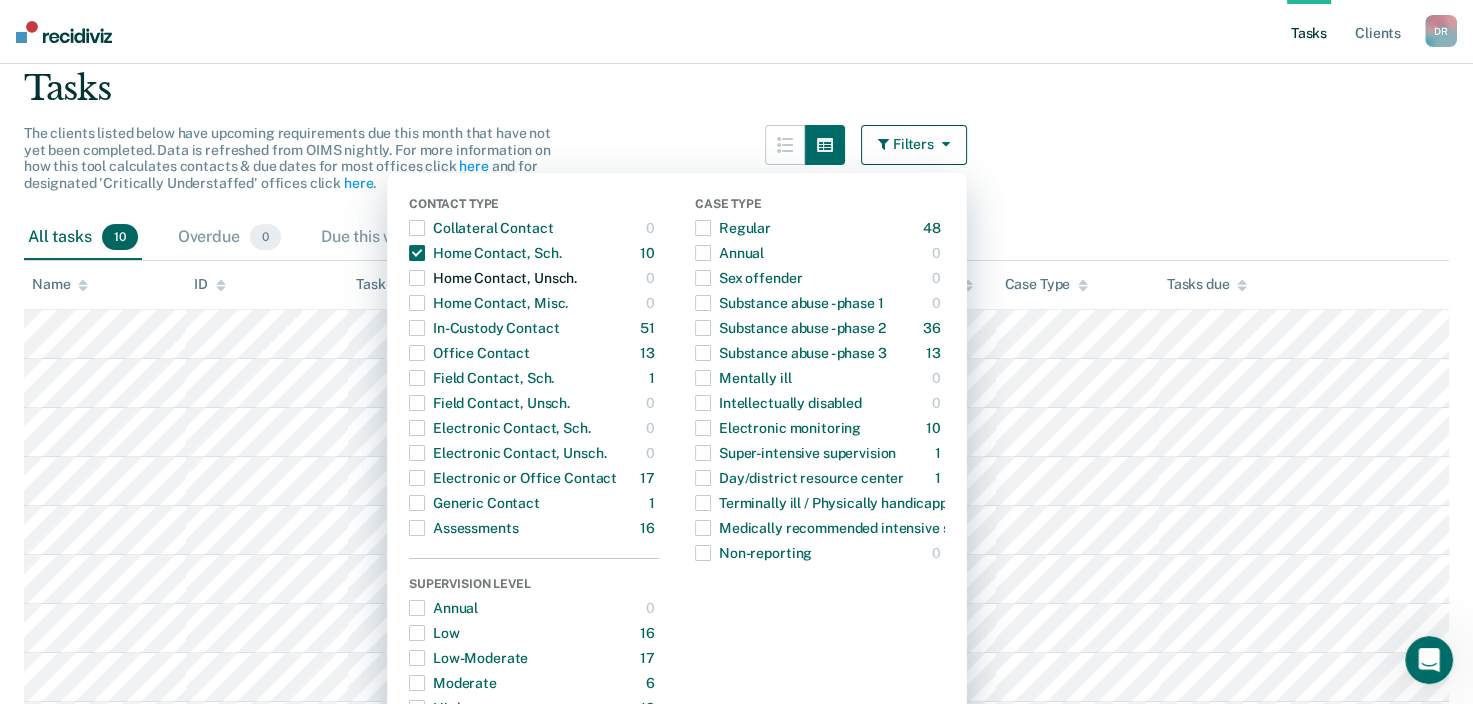 click at bounding box center (417, 278) 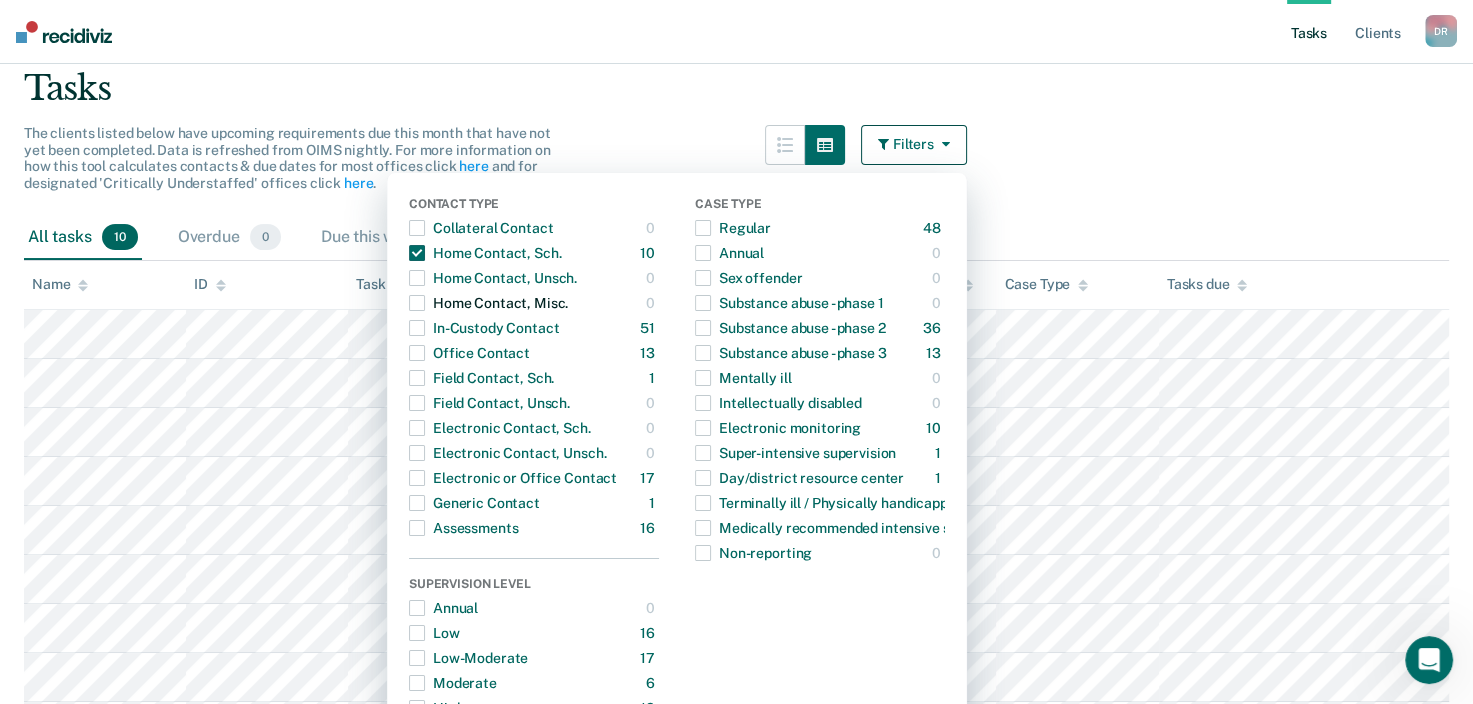 click at bounding box center (417, 303) 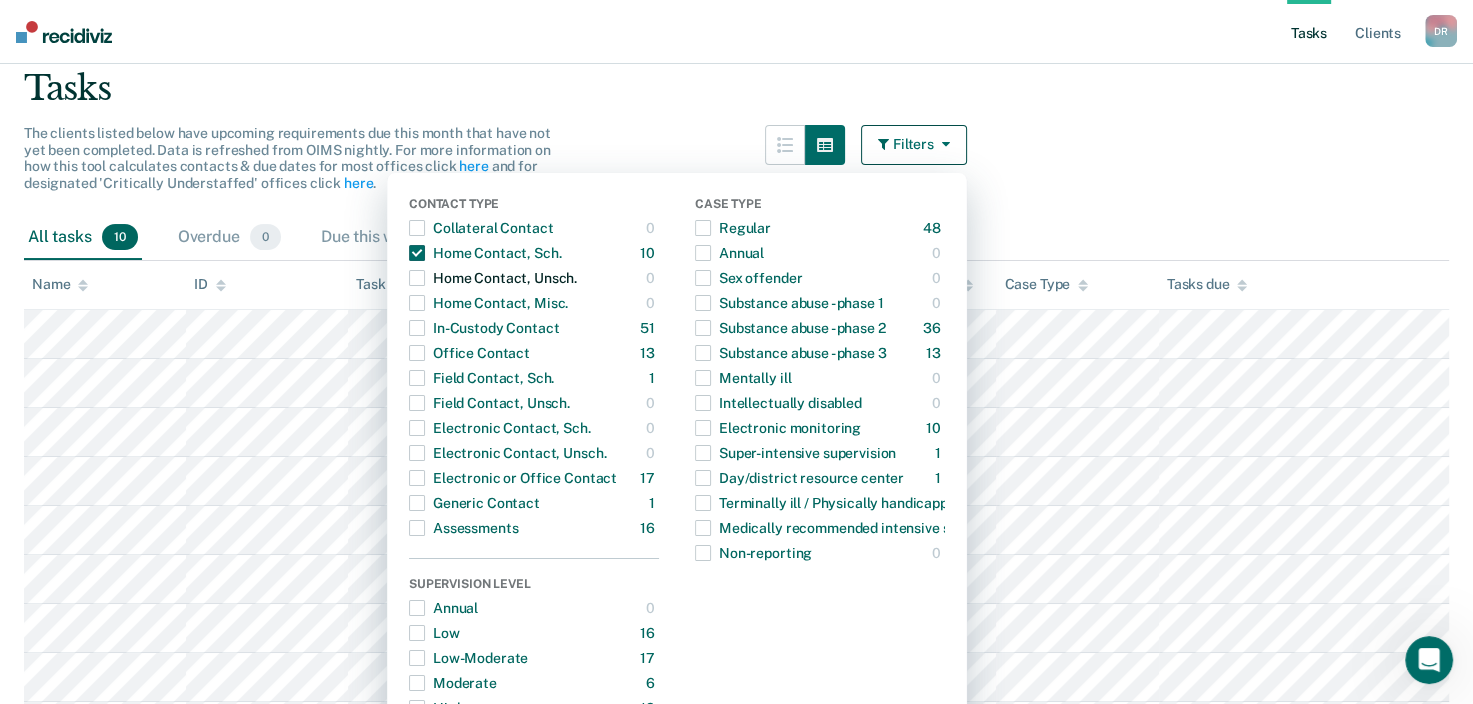 click at bounding box center [417, 278] 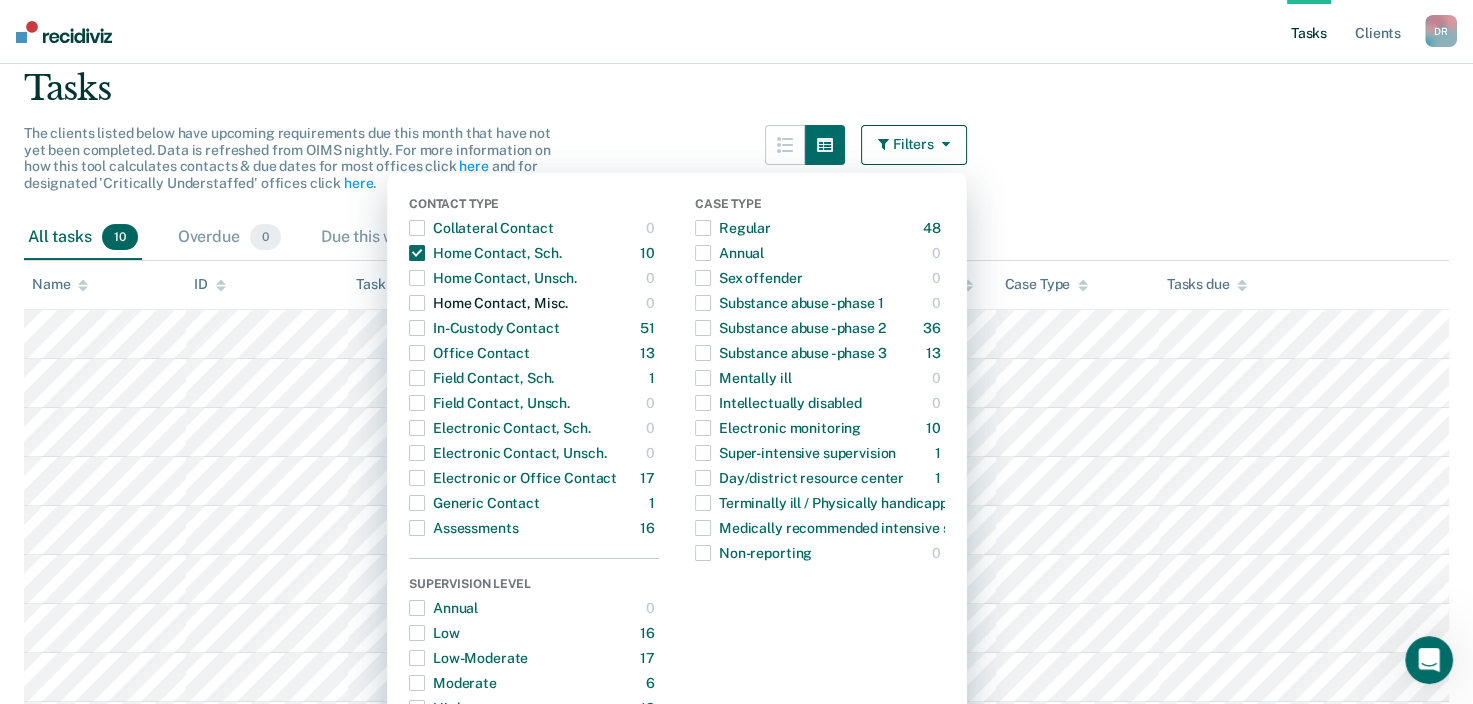 click at bounding box center (417, 303) 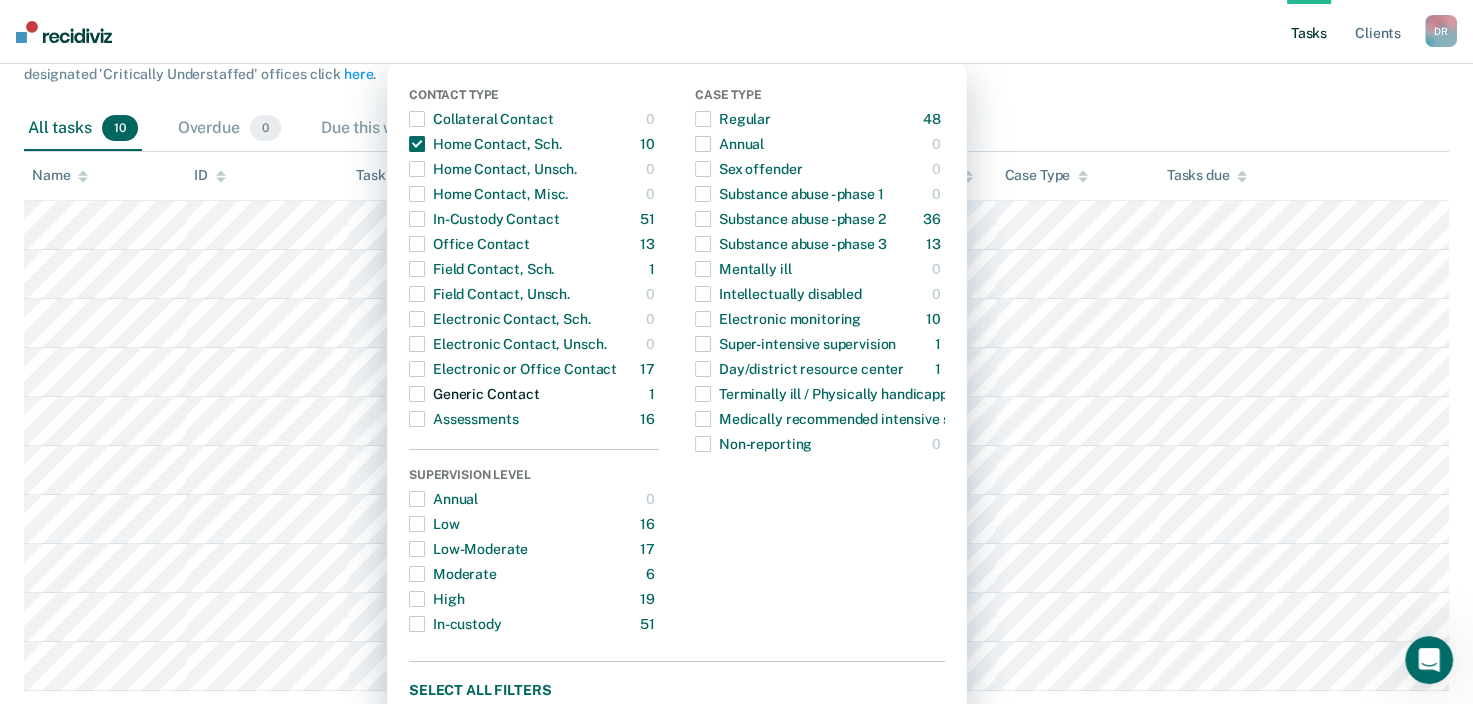 scroll, scrollTop: 75, scrollLeft: 0, axis: vertical 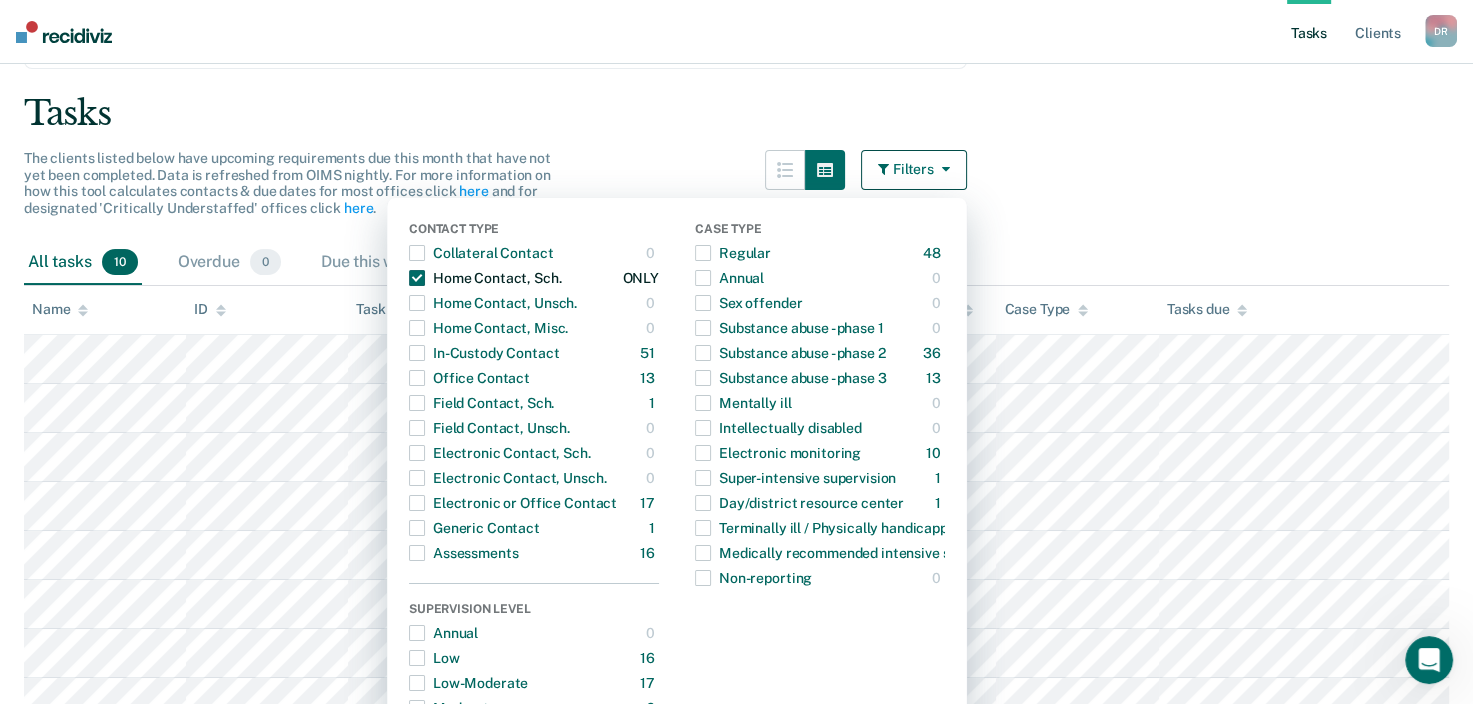 click at bounding box center (417, 278) 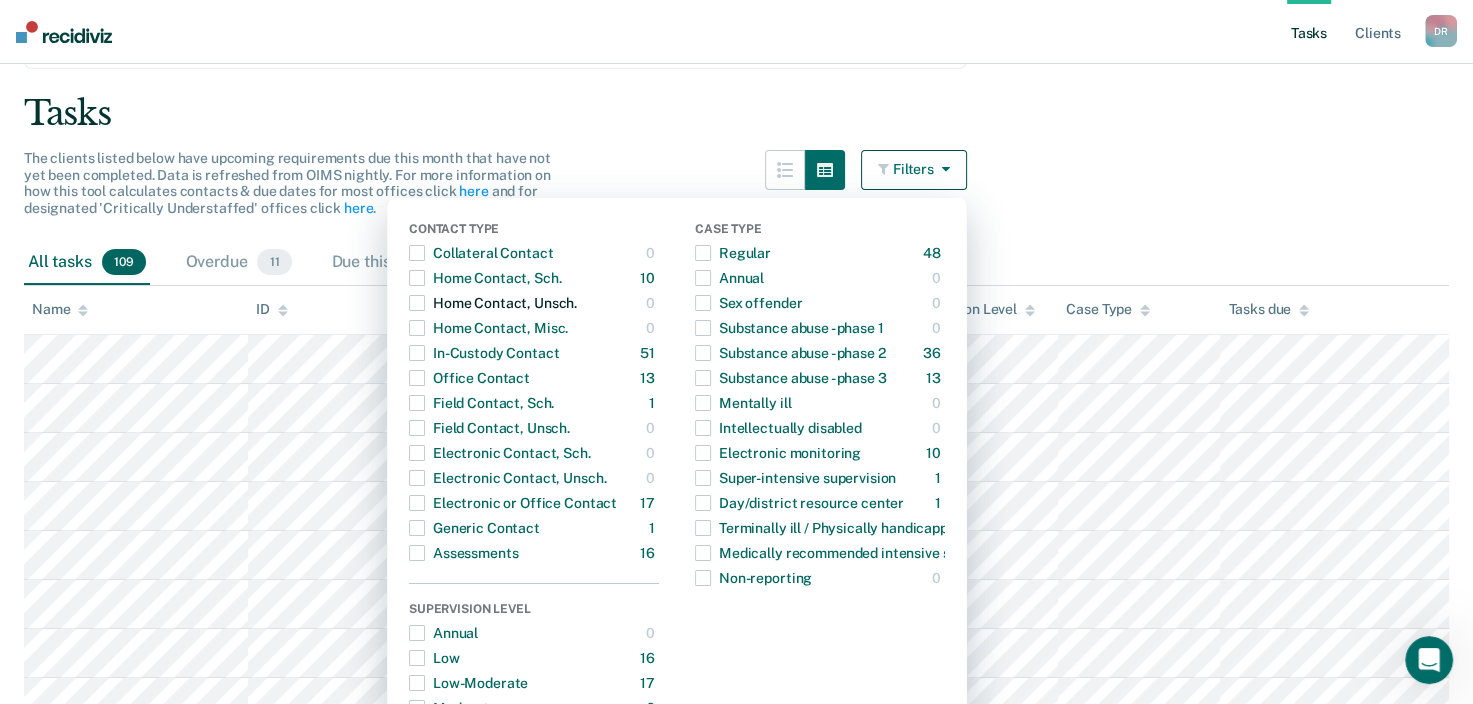 click at bounding box center (417, 303) 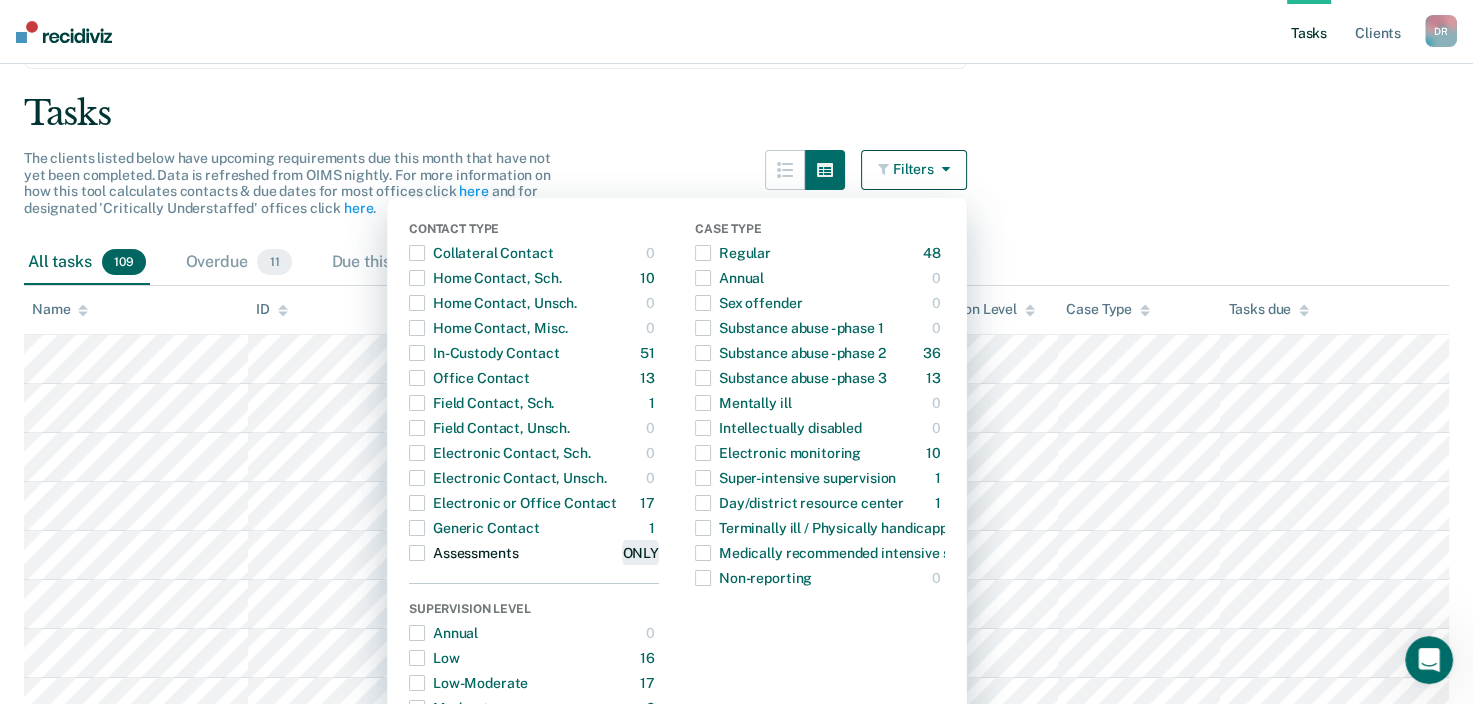 drag, startPoint x: 647, startPoint y: 556, endPoint x: 636, endPoint y: 555, distance: 11.045361 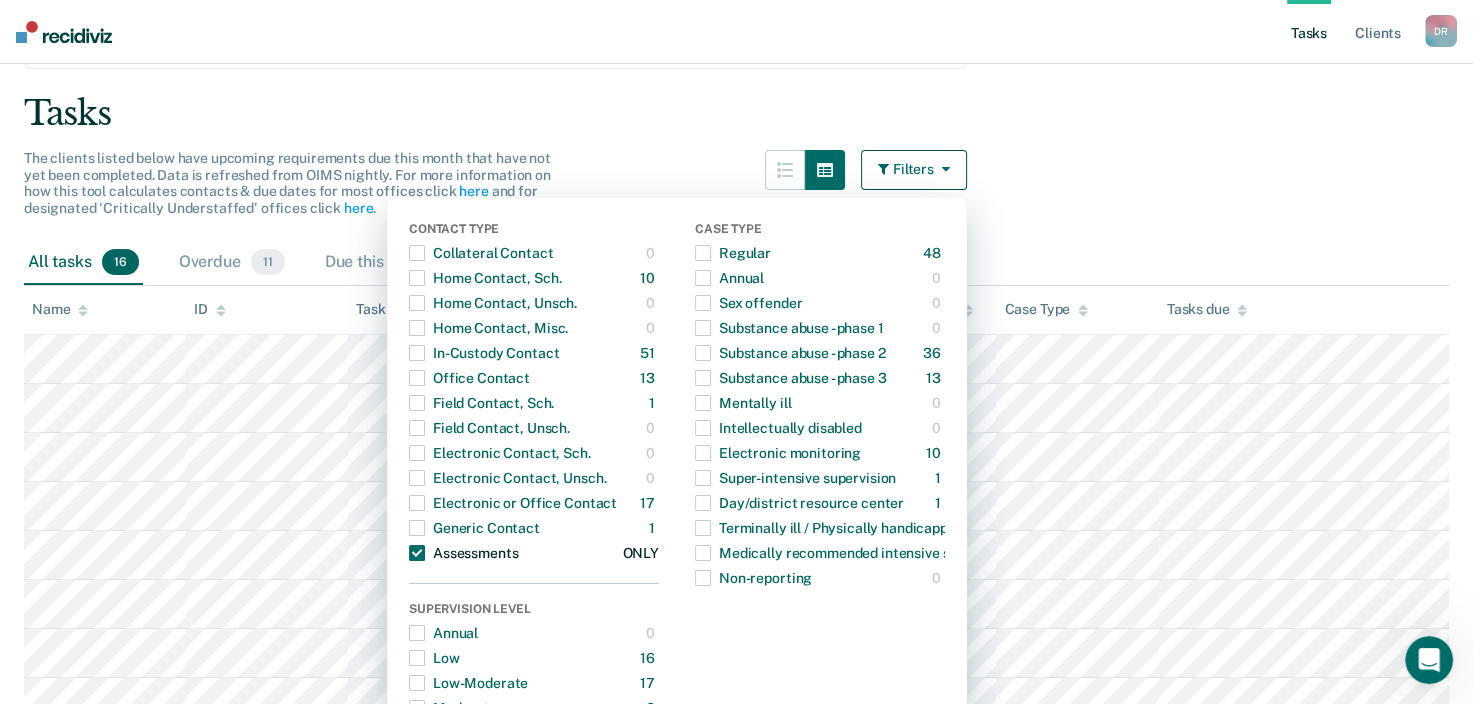 click on "Assessments 16 ONLY" at bounding box center (534, 552) 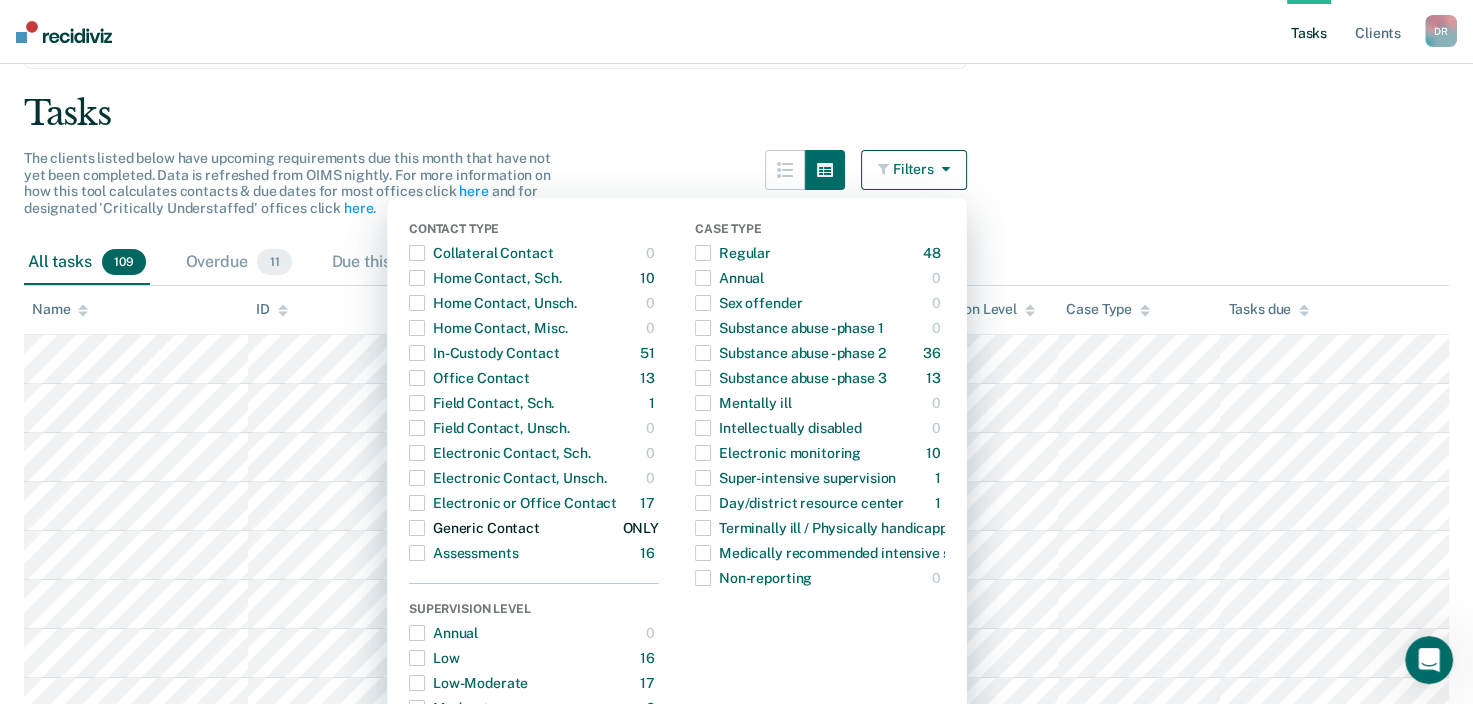 click on "Generic Contact" at bounding box center (474, 528) 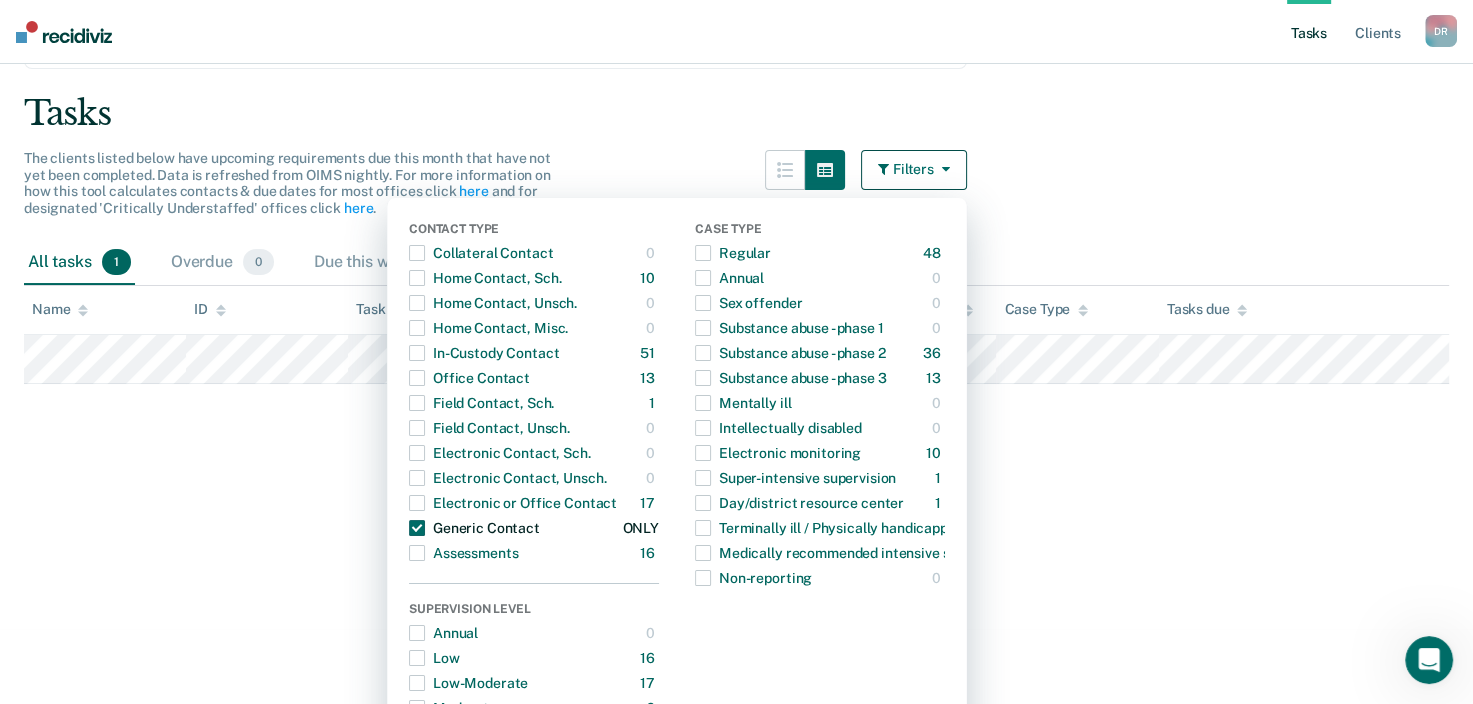 click on "Generic Contact 1 ONLY" at bounding box center (534, 527) 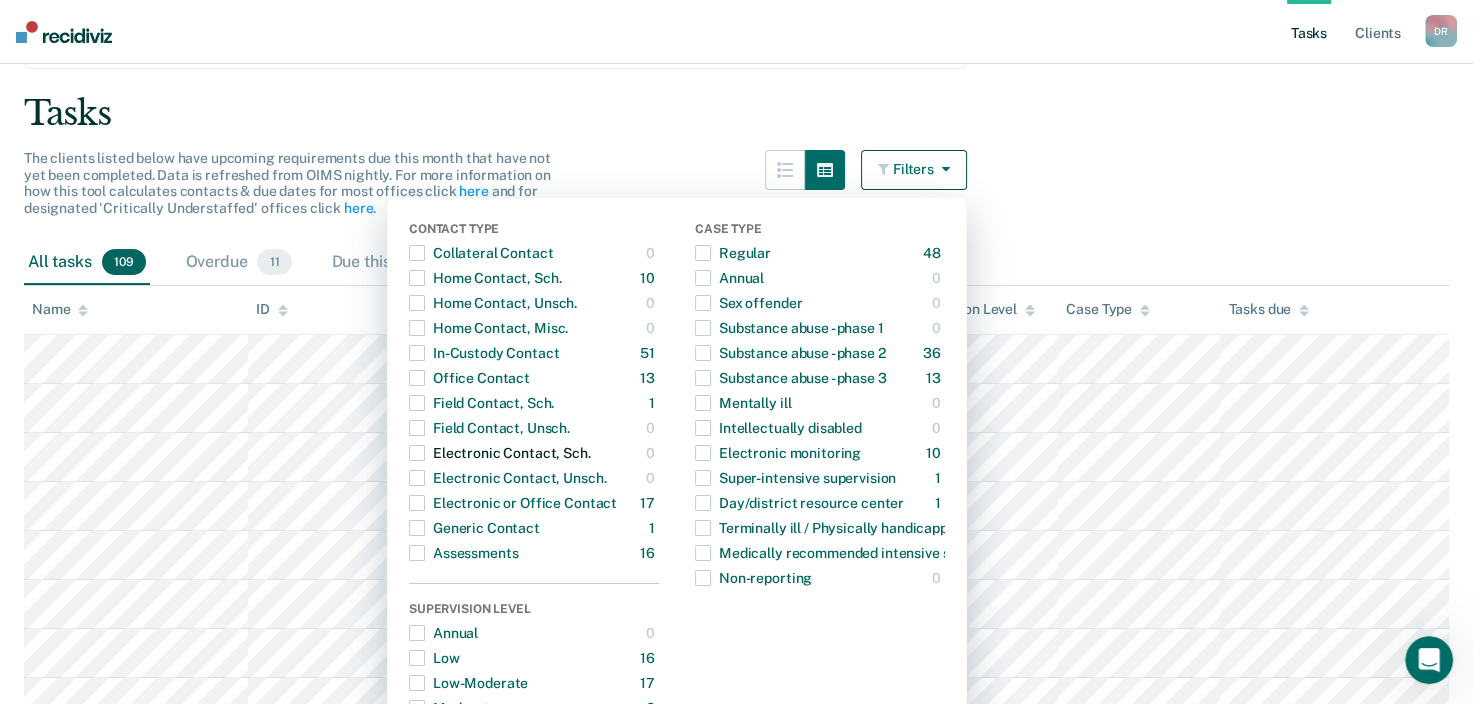 click on "Electronic Contact, Sch." at bounding box center [500, 453] 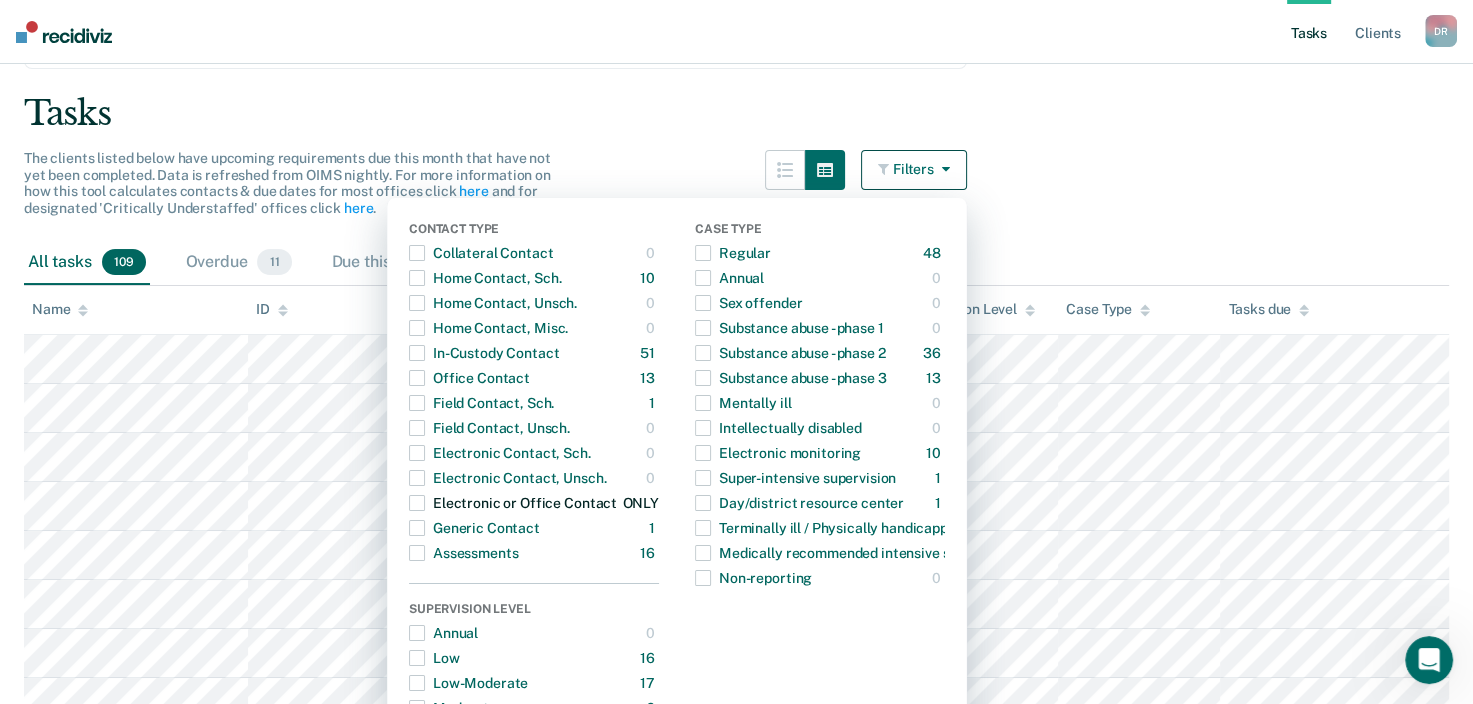 click on "Electronic or Office Contact" at bounding box center (513, 503) 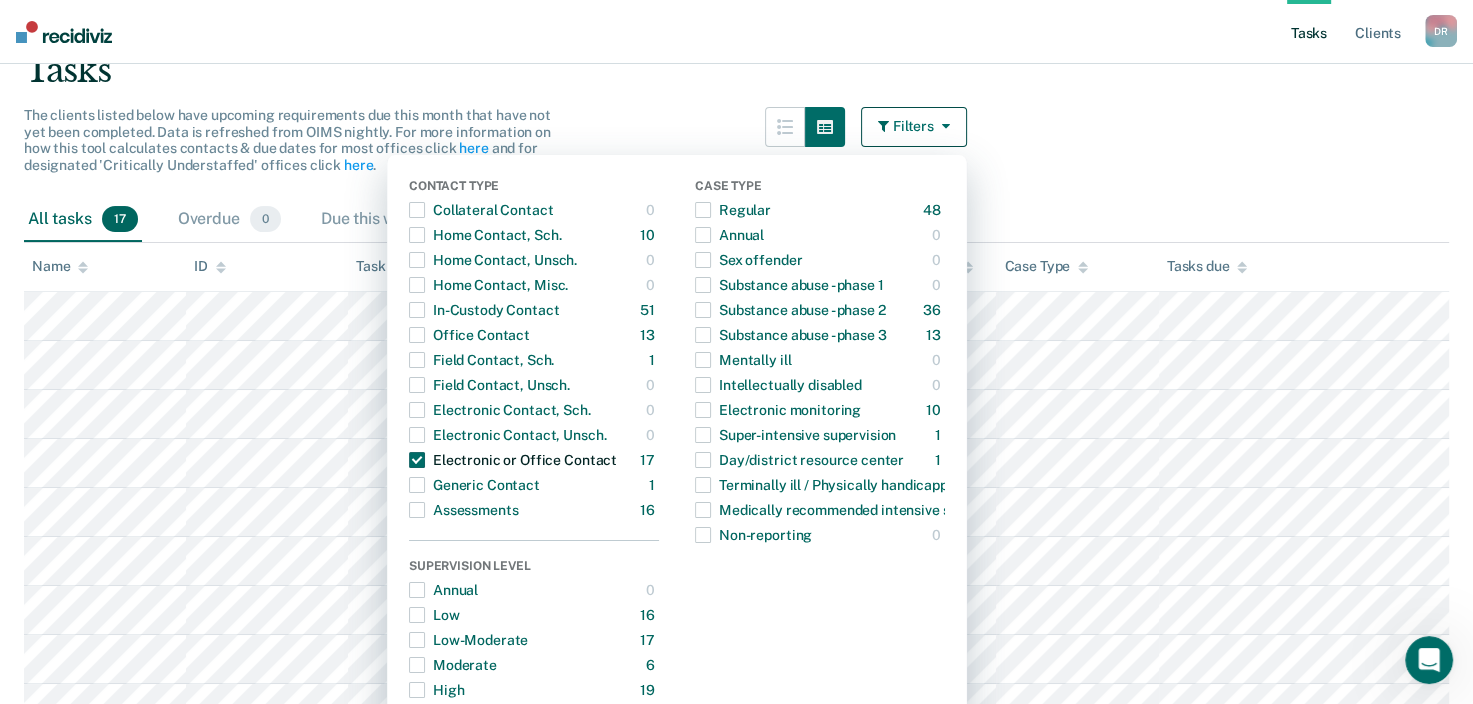 scroll, scrollTop: 0, scrollLeft: 0, axis: both 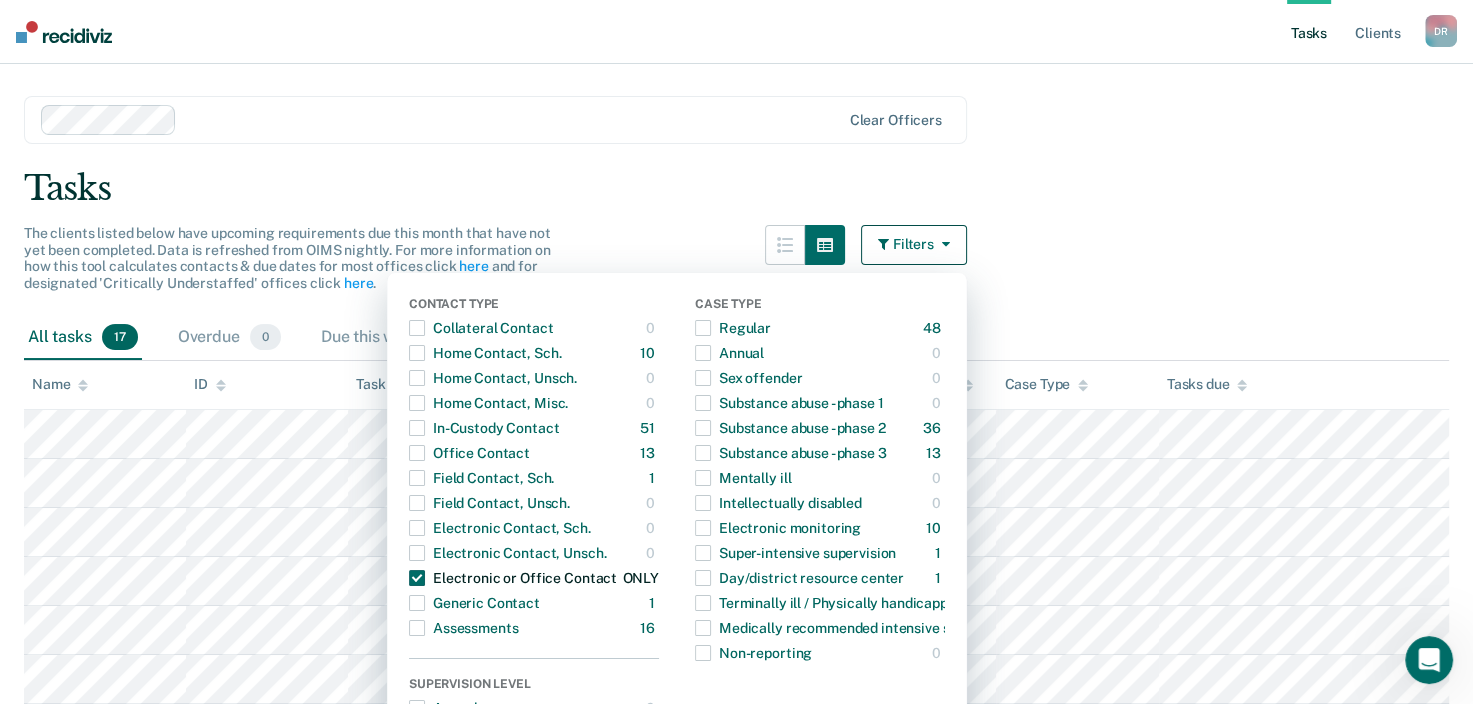click on "Electronic or Office Contact" at bounding box center [513, 578] 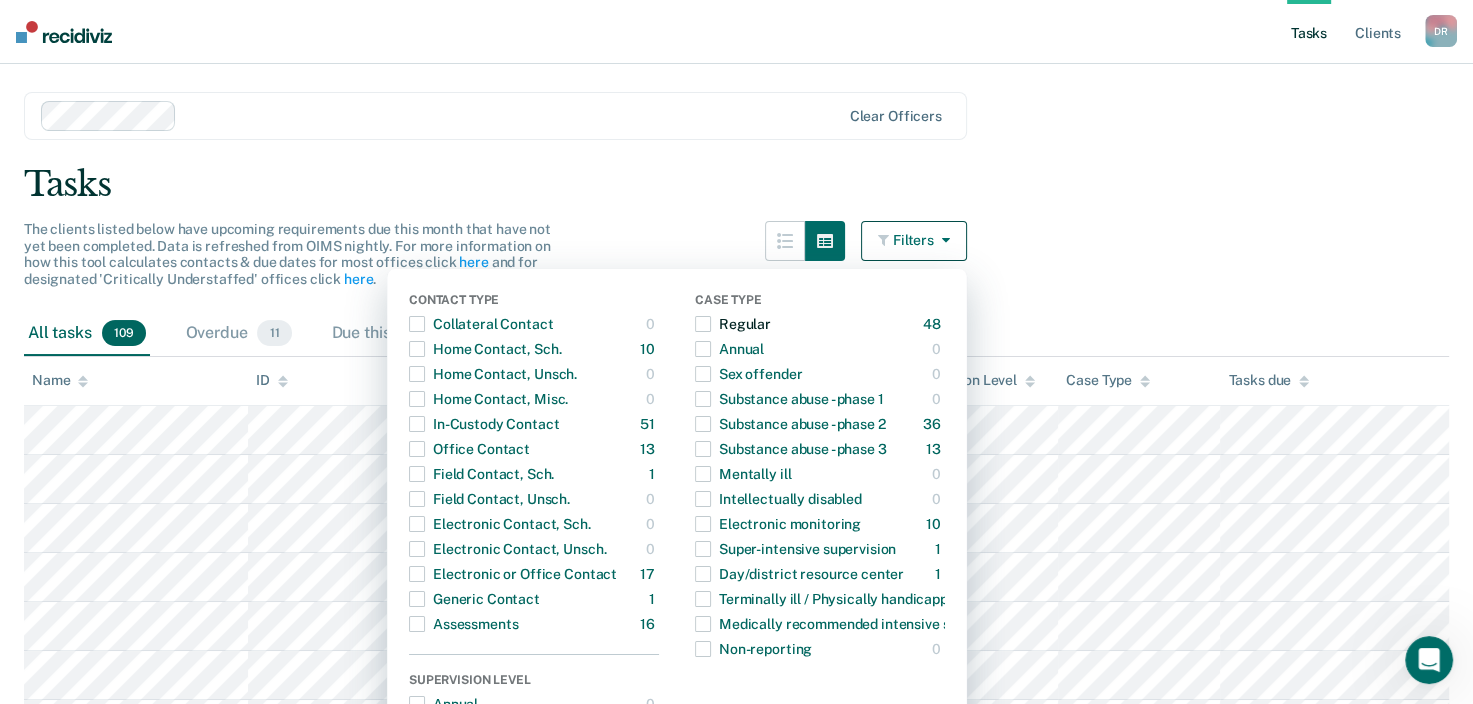 scroll, scrollTop: 0, scrollLeft: 0, axis: both 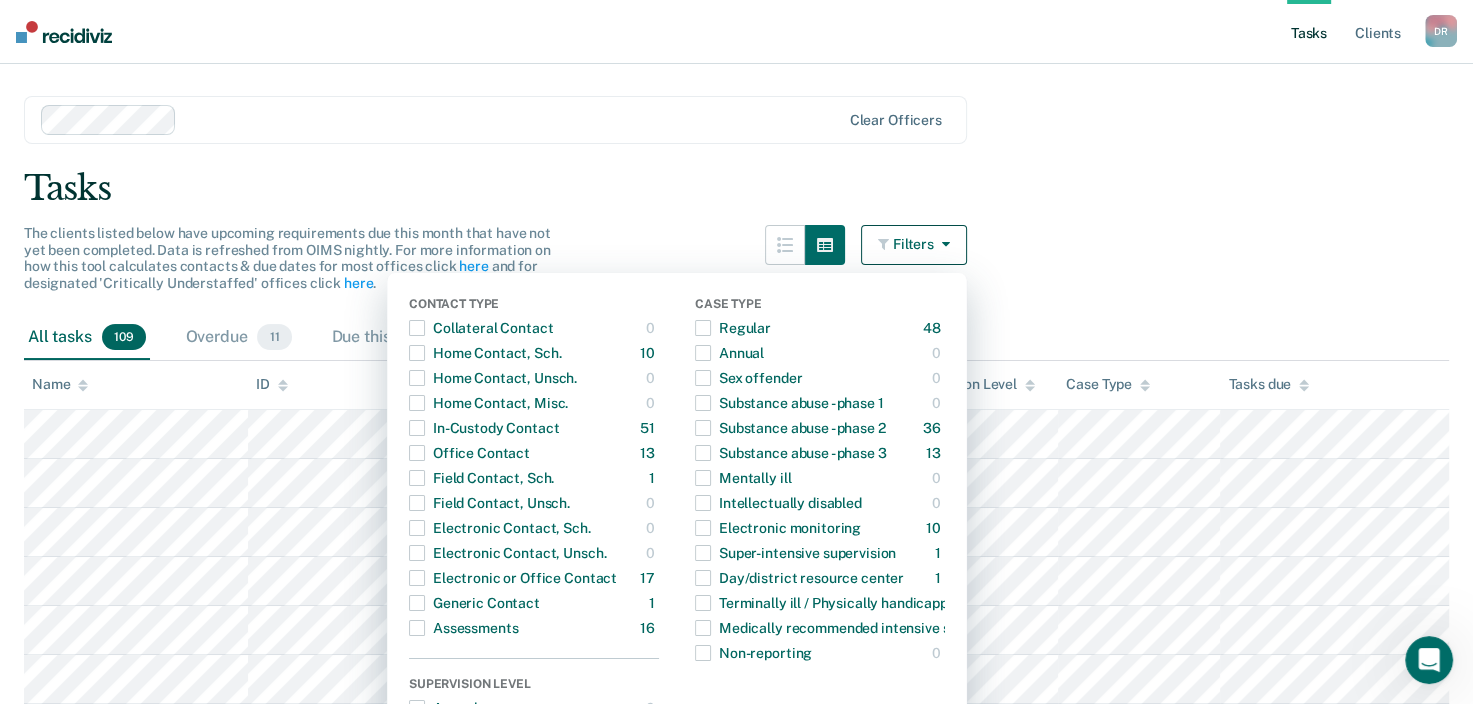 click on "Filters" at bounding box center (914, 245) 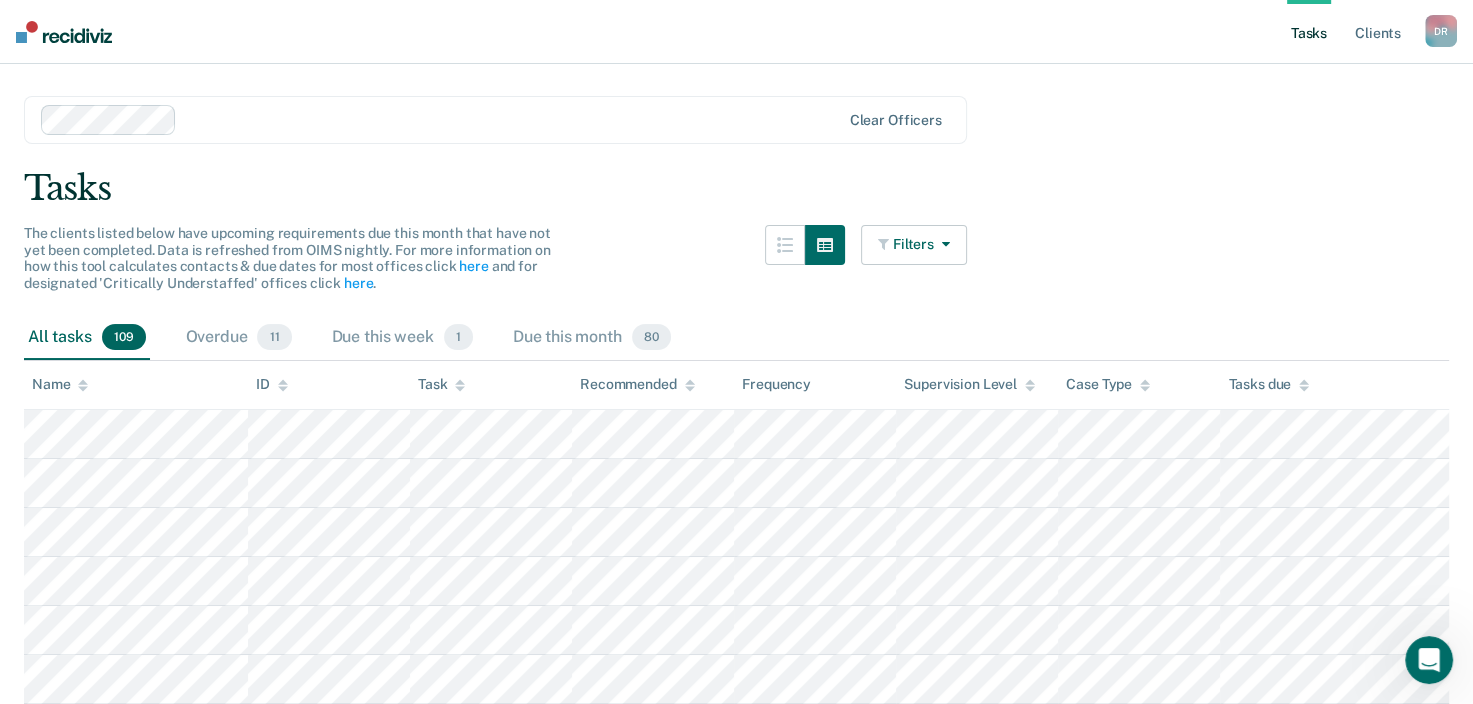 click on "Filters" at bounding box center [914, 245] 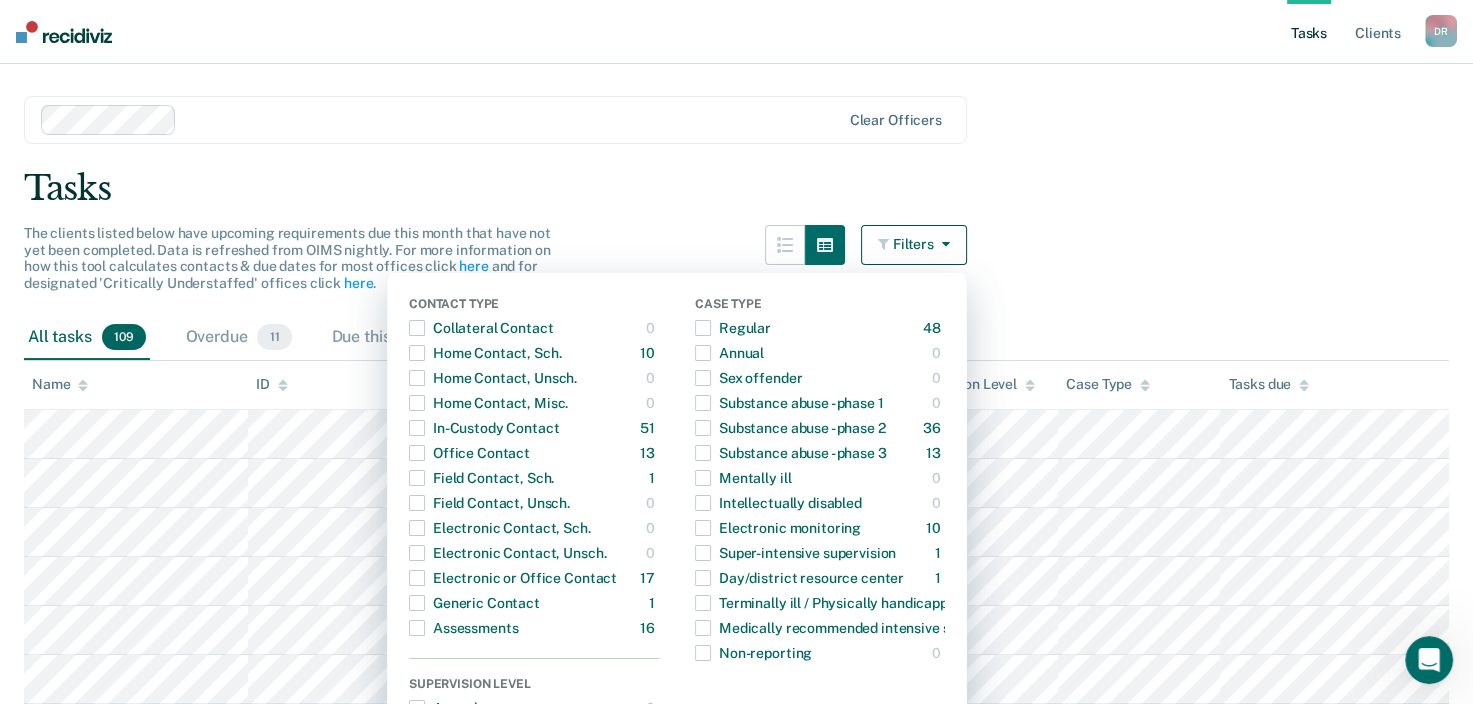 click on "Filters" at bounding box center [914, 245] 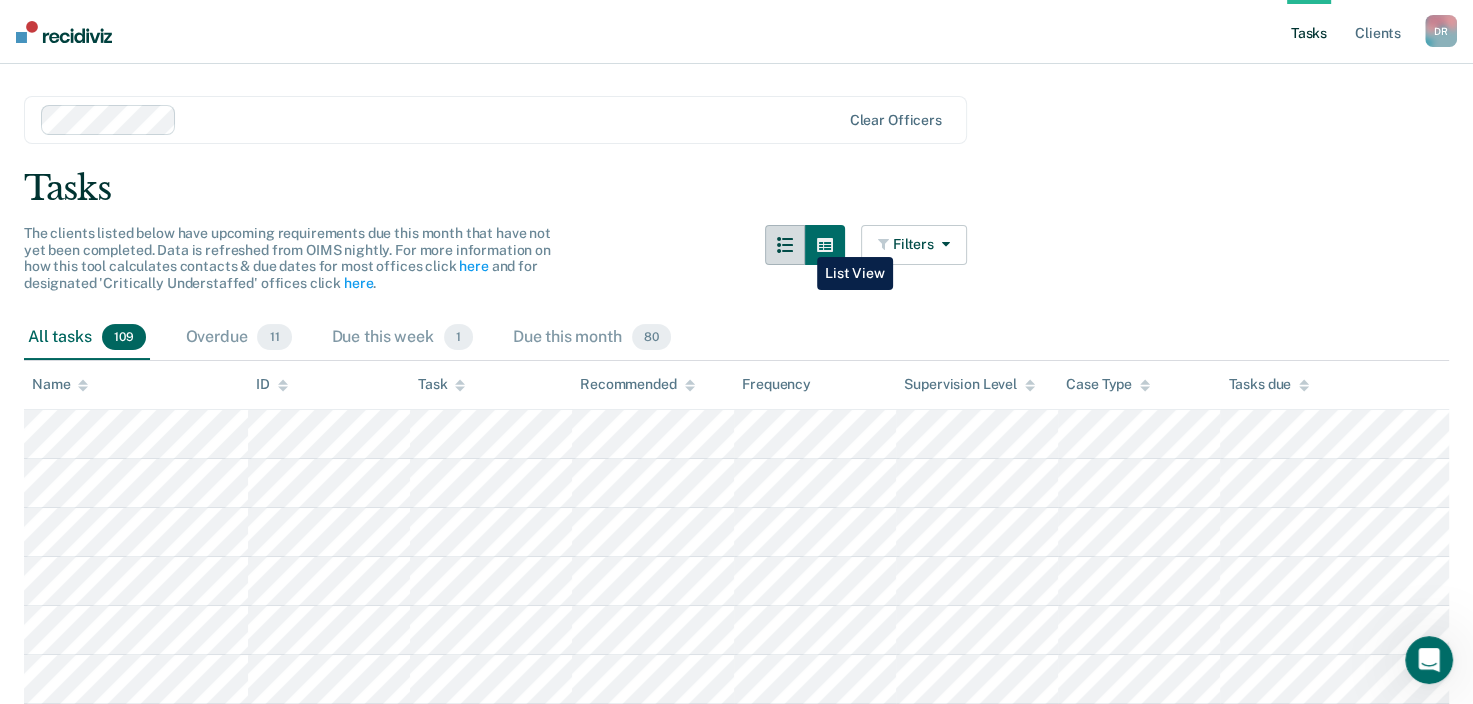 click 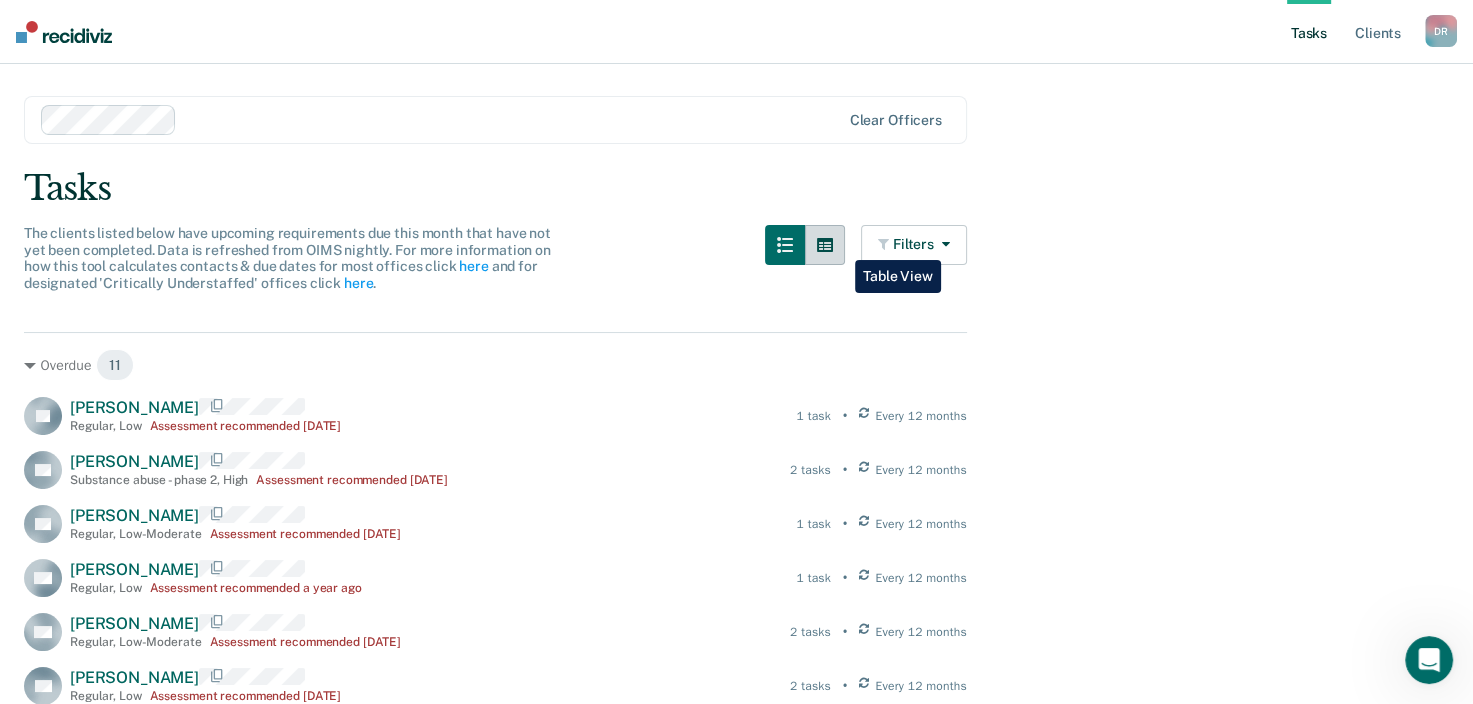 click 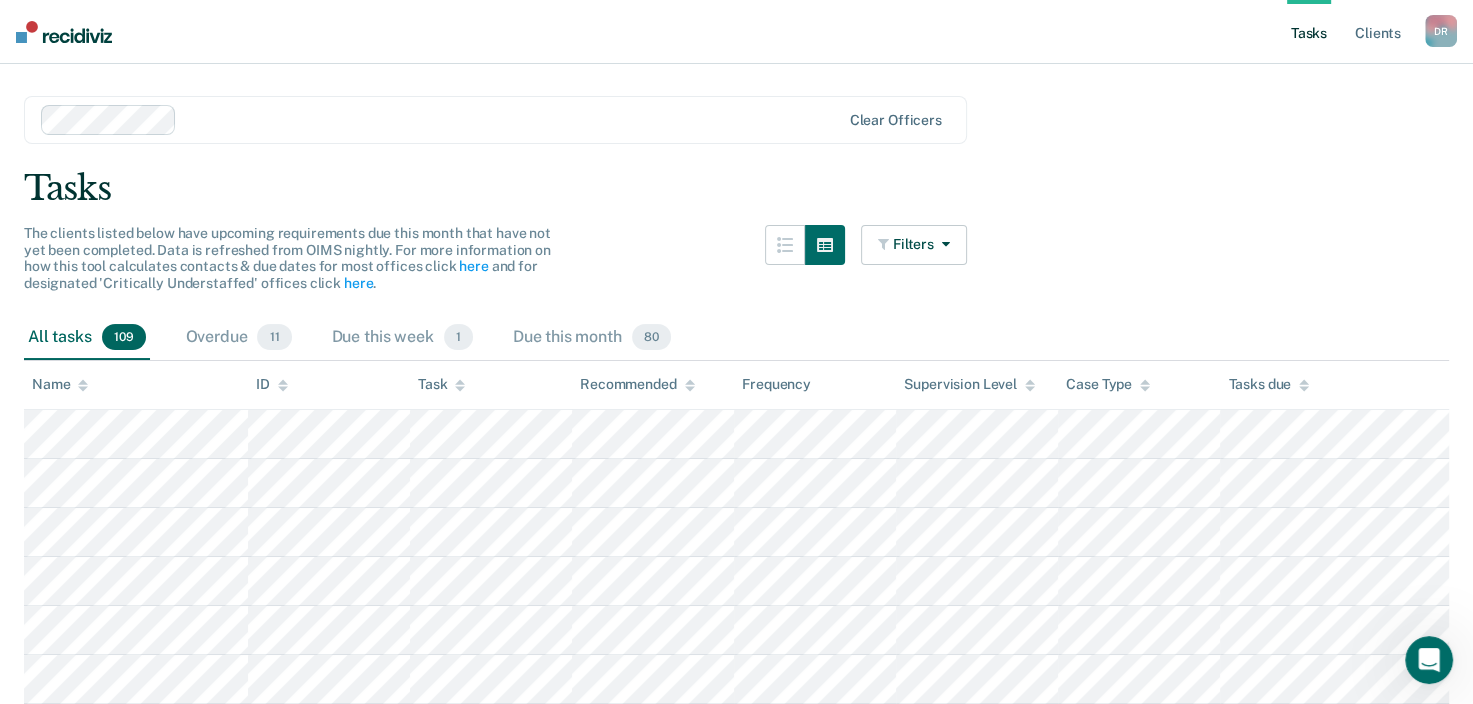 click on "Clear   officers" at bounding box center [495, 120] 